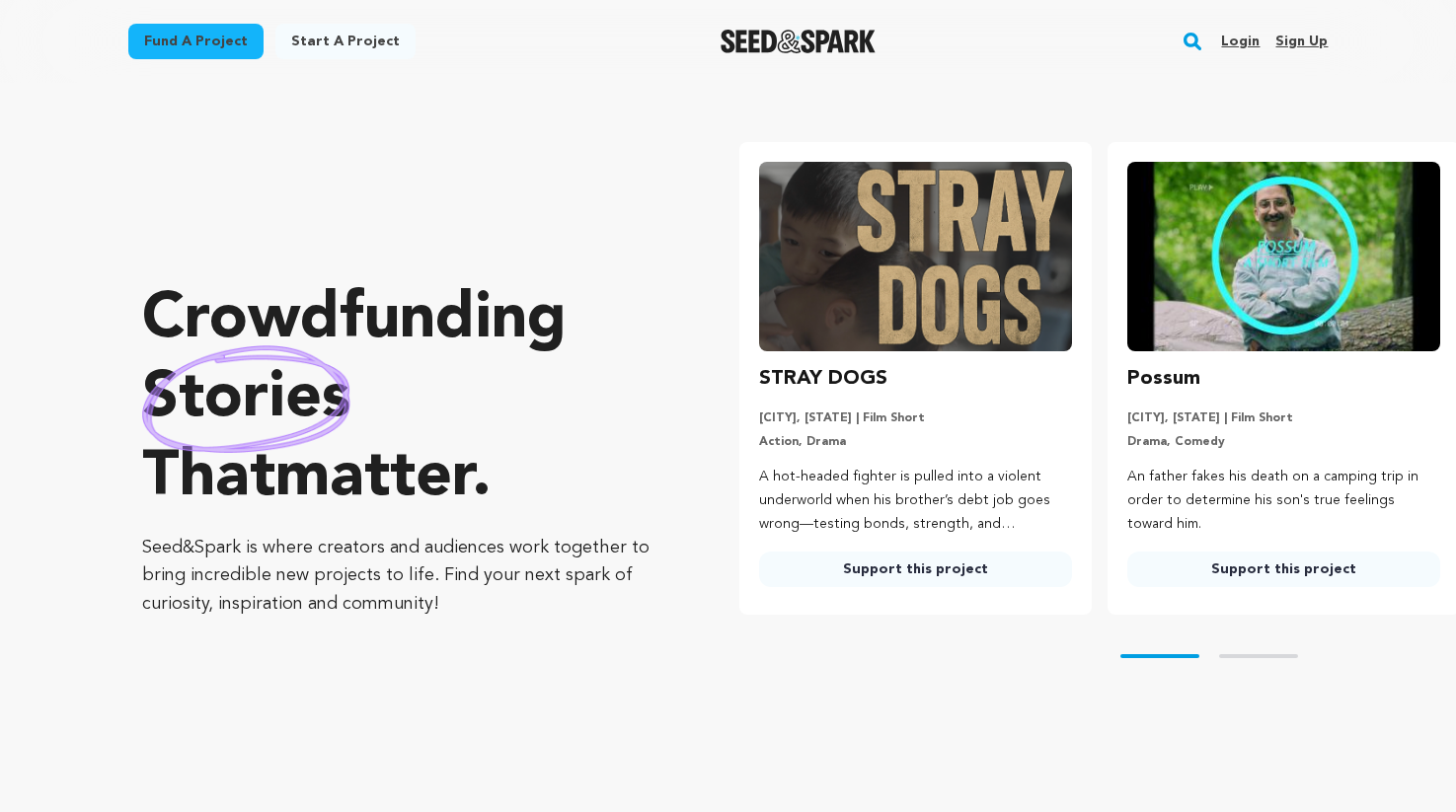 scroll, scrollTop: 0, scrollLeft: 0, axis: both 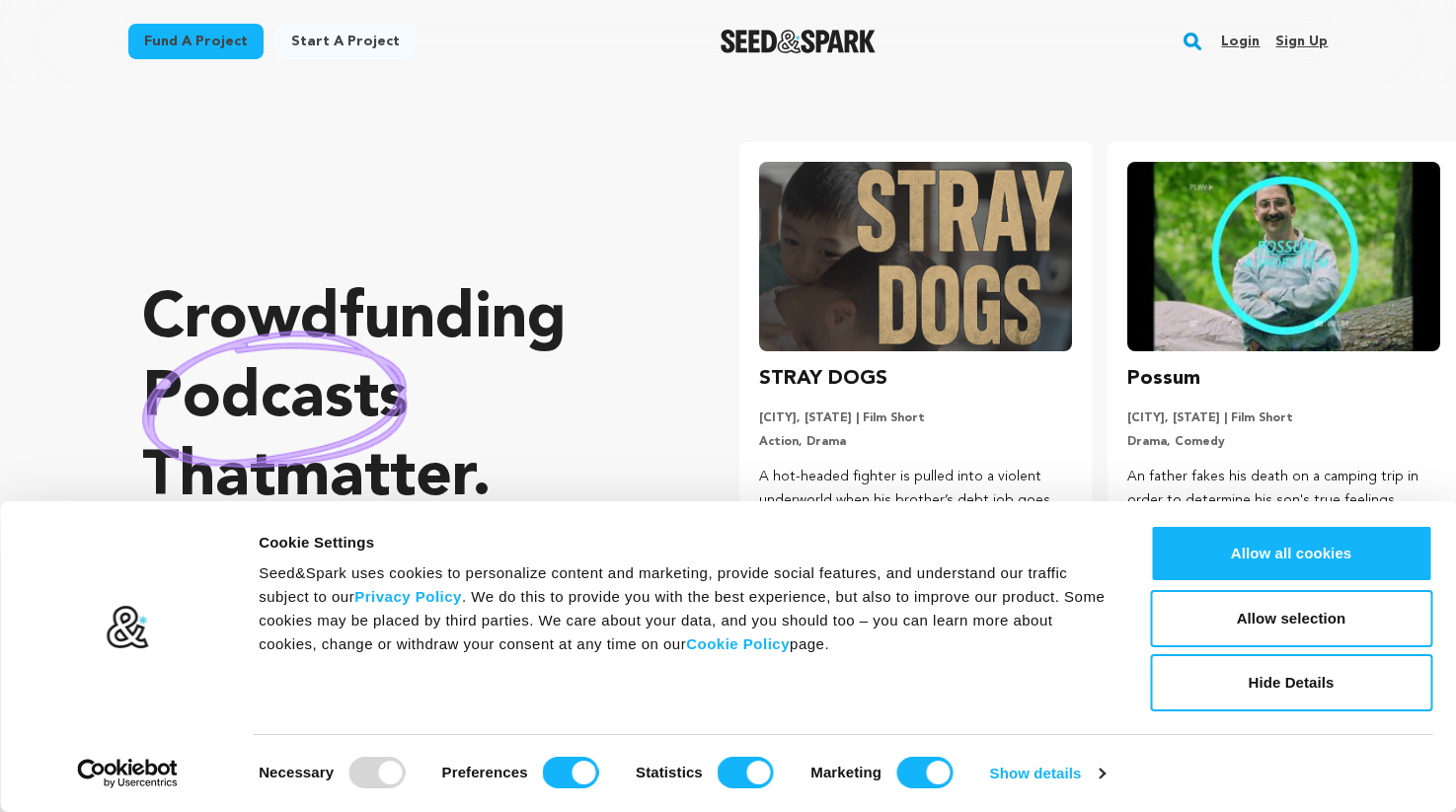 click on "Crowdfunding
podcasts
that  matter .
Seed&Spark is where creators and audiences work together to bring incredible new projects to life. Find your next spark of curiosity, inspiration and community!" at bounding box center (401, 449) 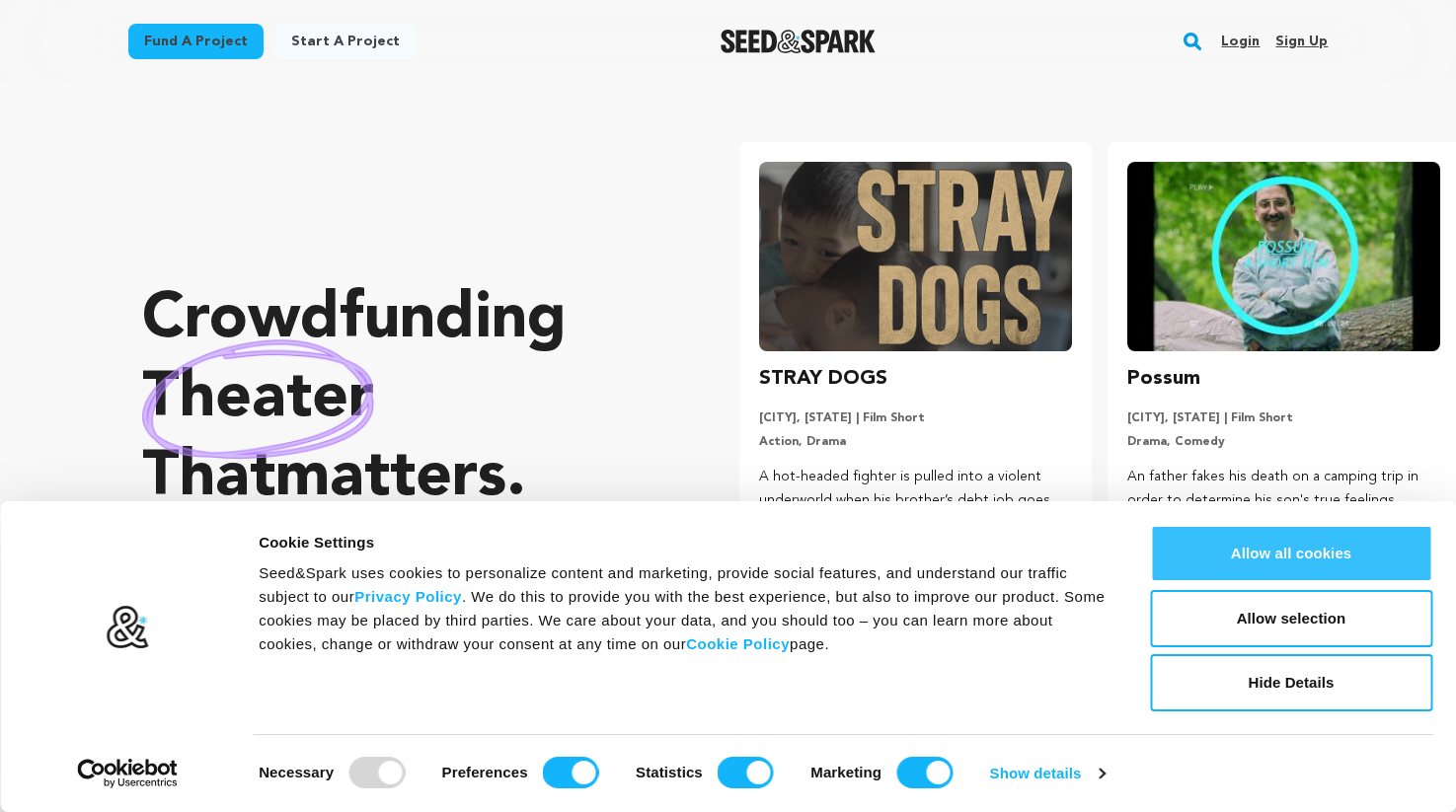 click on "Allow all cookies" at bounding box center [1291, 554] 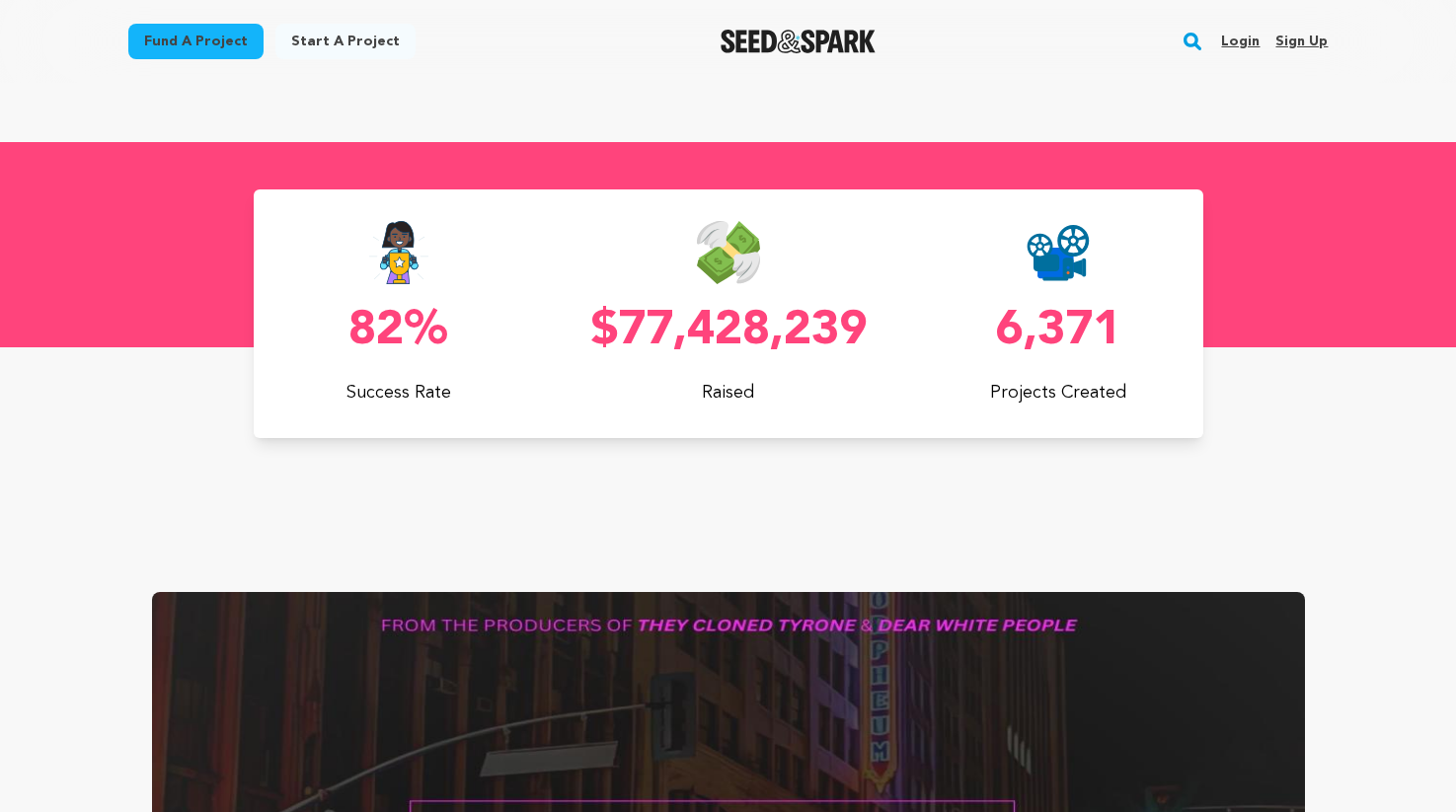 scroll, scrollTop: 671, scrollLeft: 0, axis: vertical 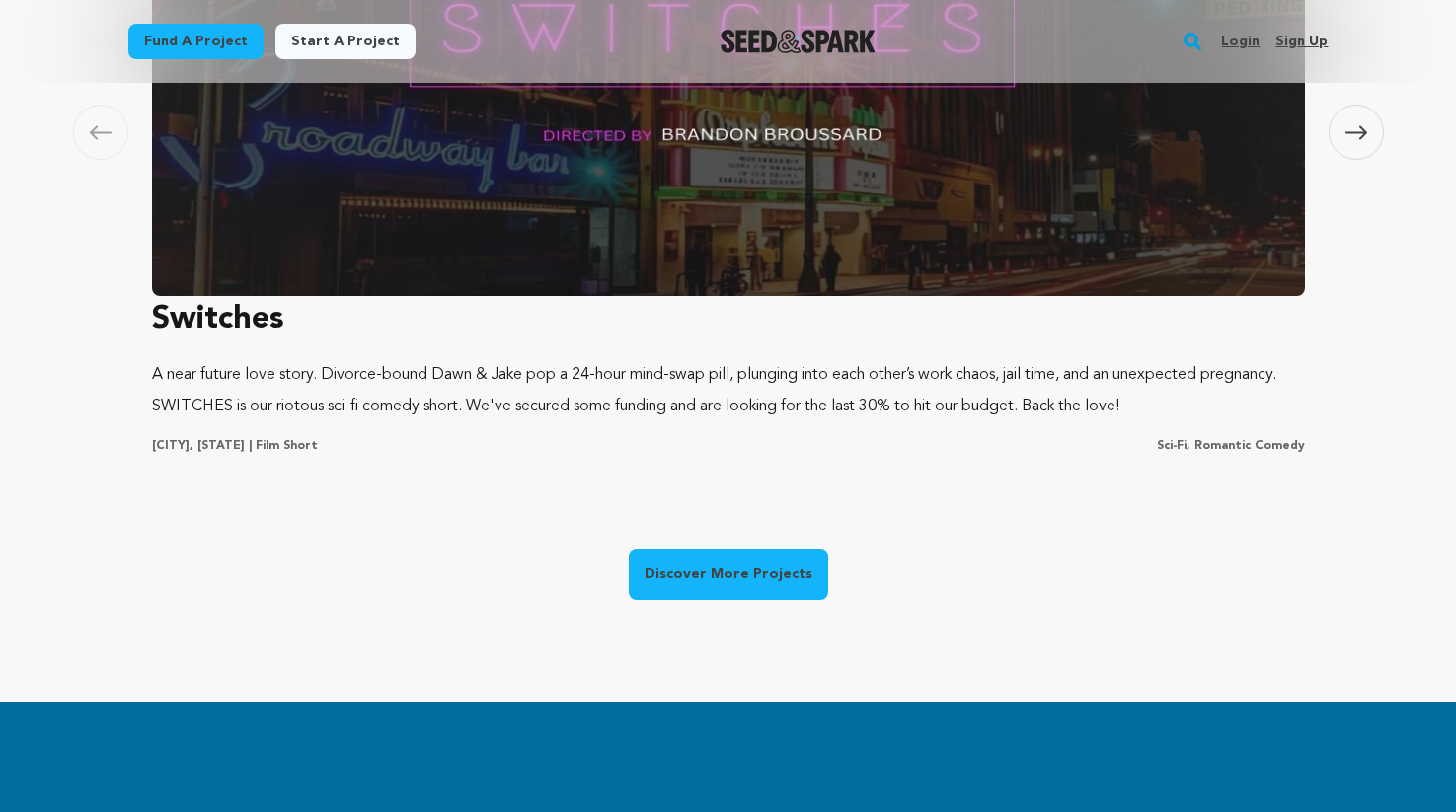 click on "Discover More Projects" at bounding box center [728, 574] 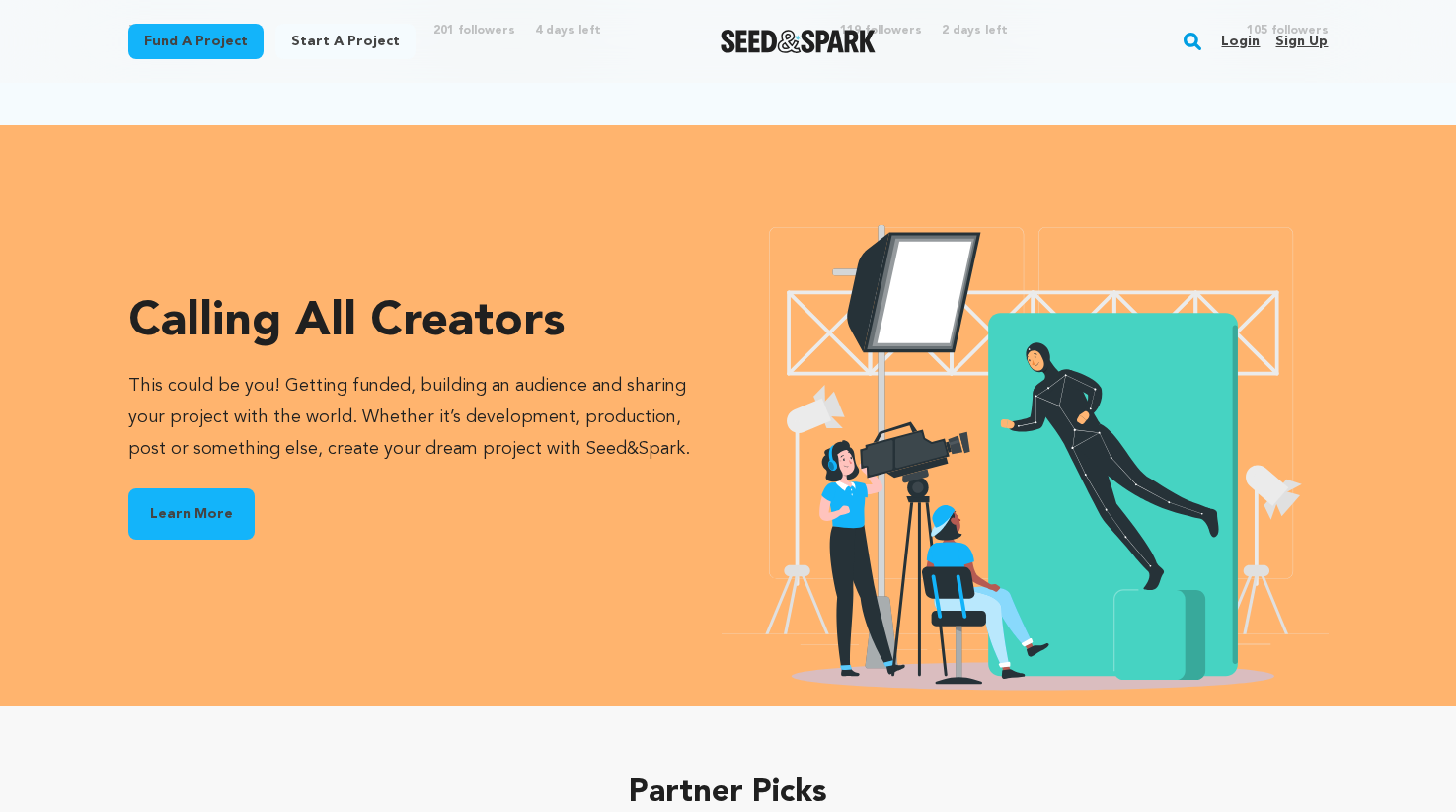 scroll, scrollTop: 2127, scrollLeft: 0, axis: vertical 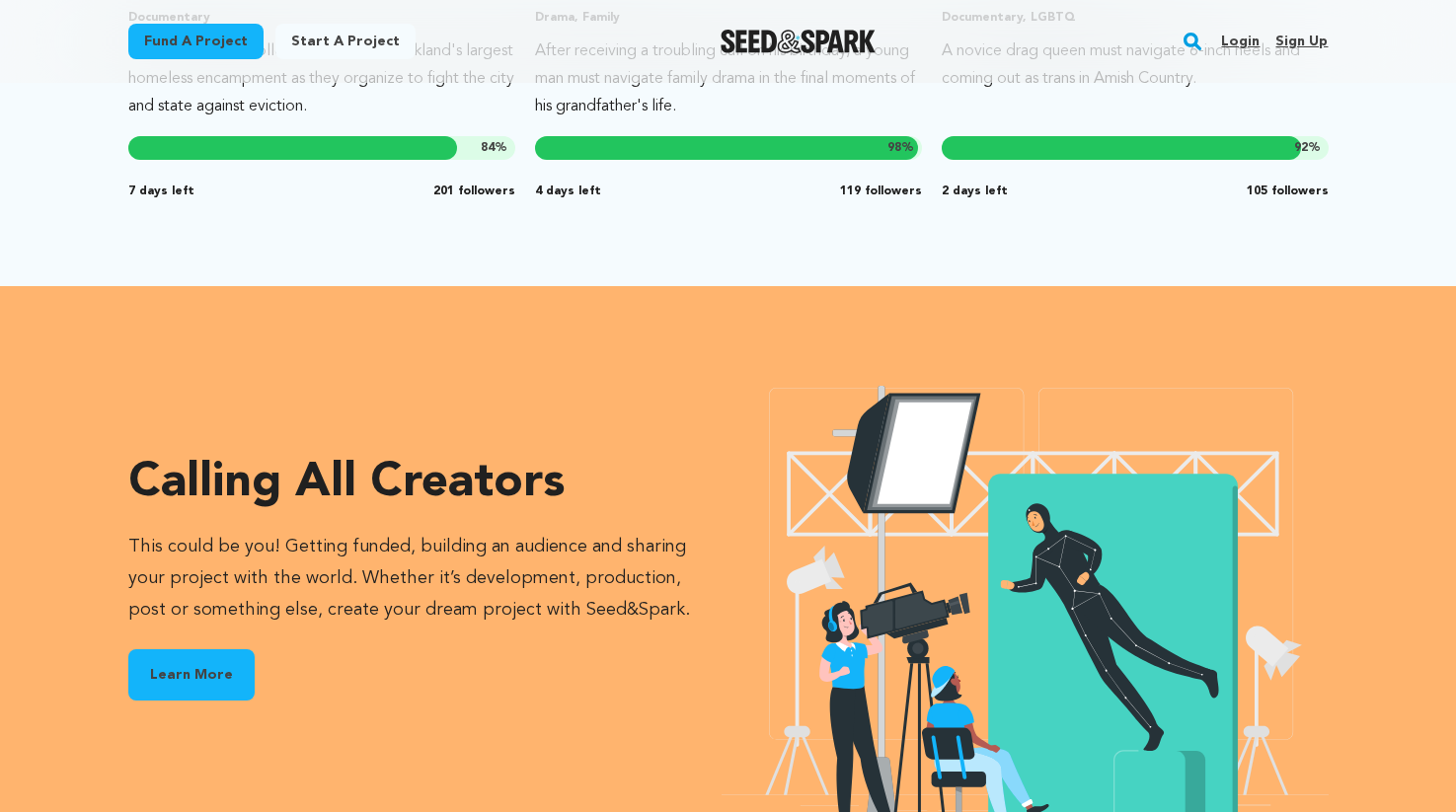 drag, startPoint x: 148, startPoint y: 450, endPoint x: 611, endPoint y: 607, distance: 488.89467 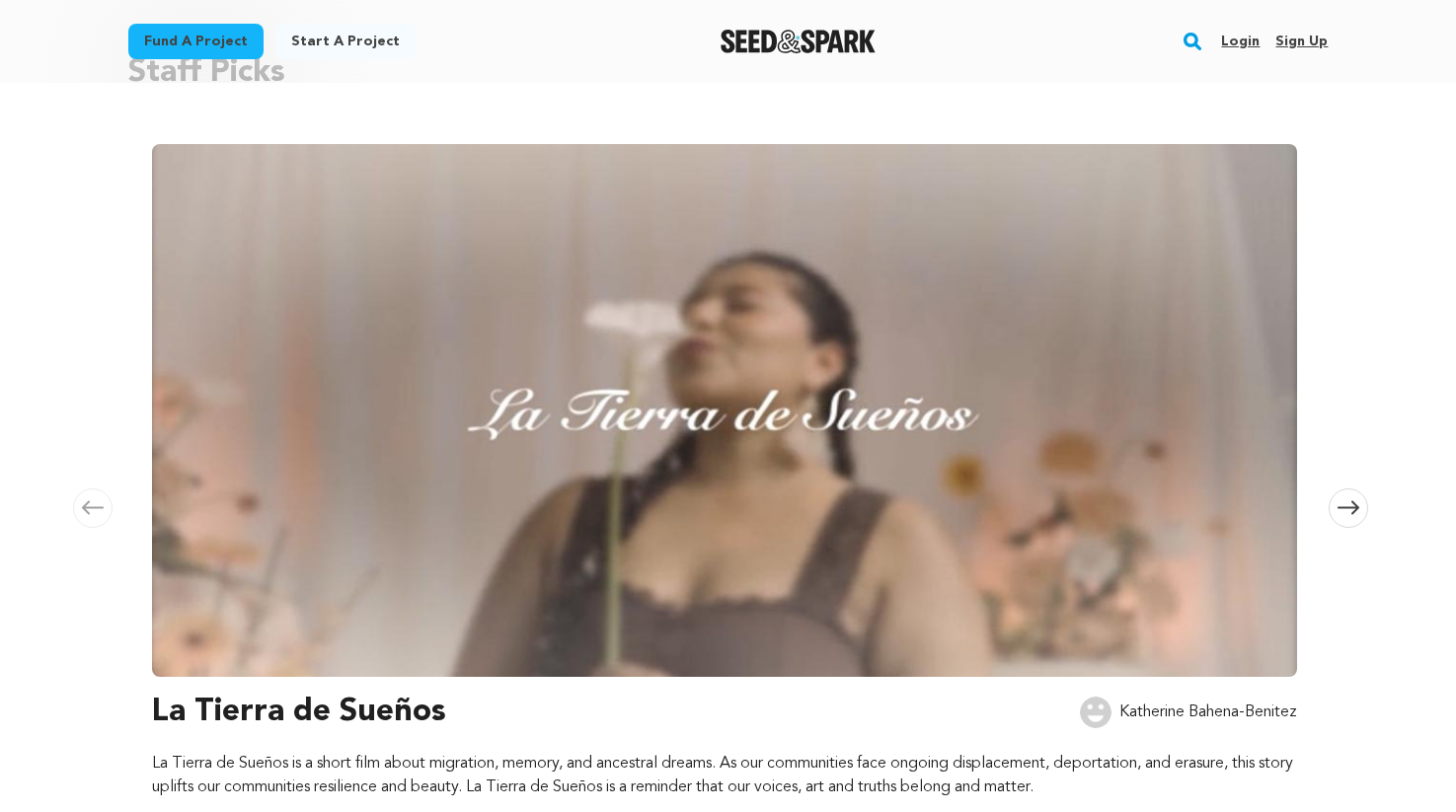 scroll, scrollTop: 0, scrollLeft: 0, axis: both 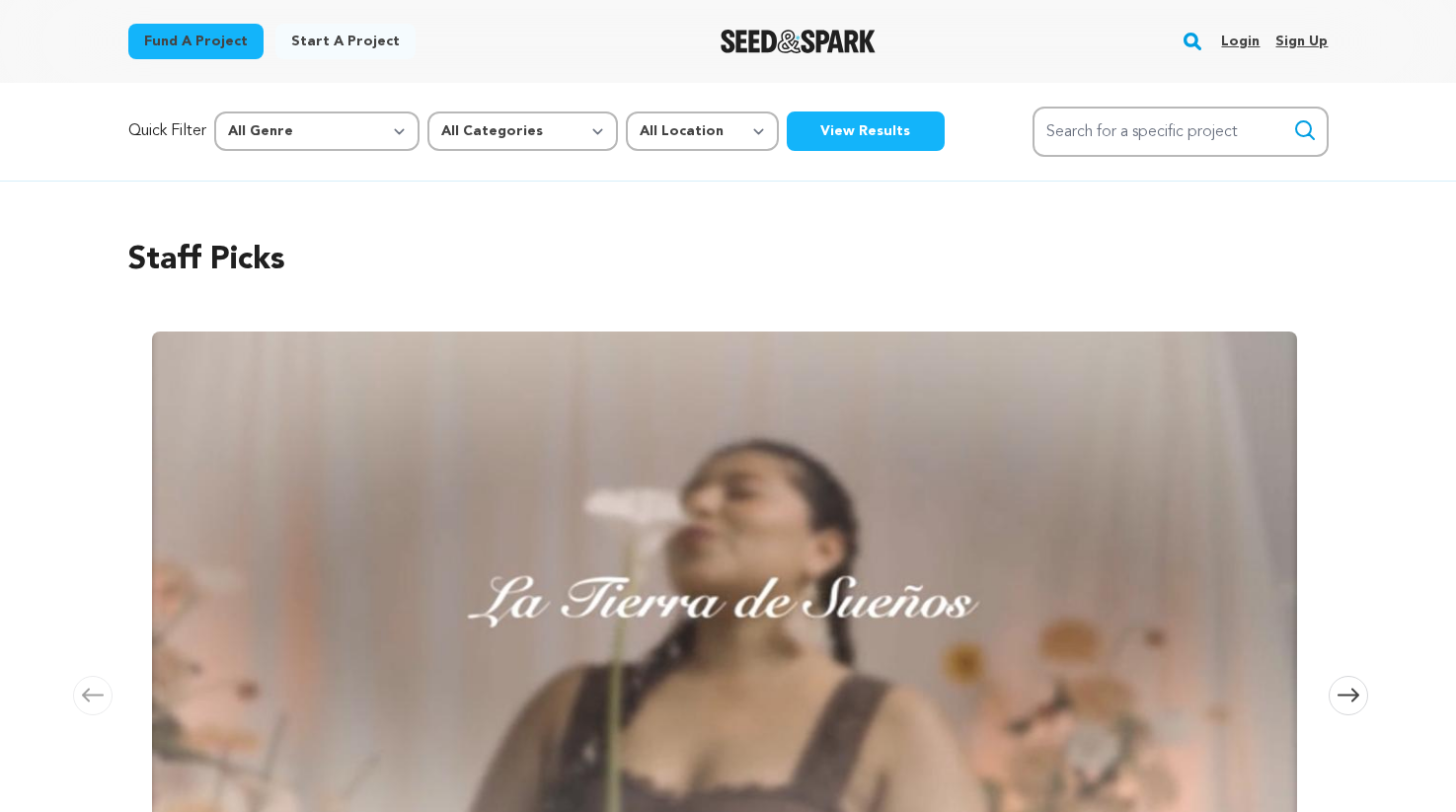 click at bounding box center (798, 41) 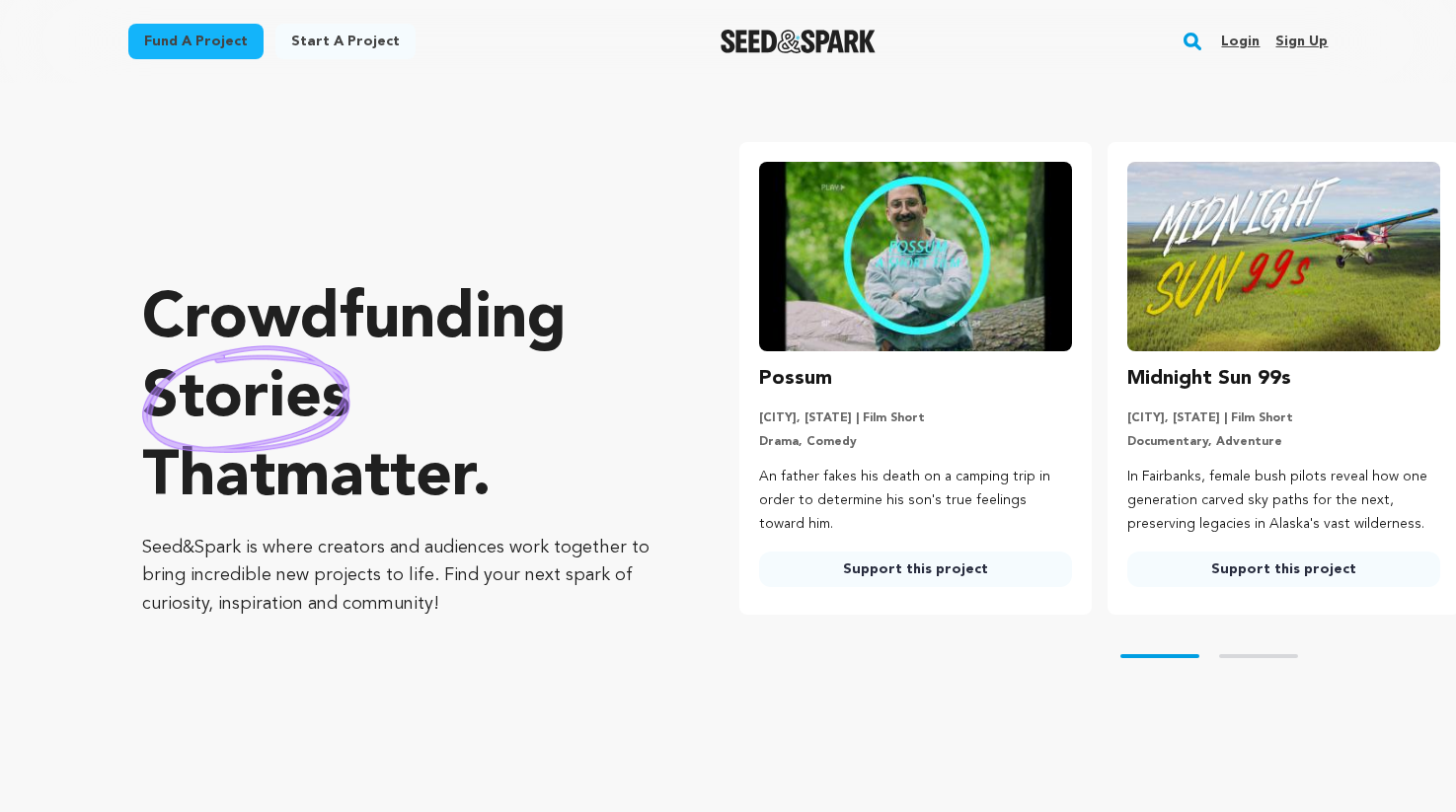 scroll, scrollTop: 0, scrollLeft: 0, axis: both 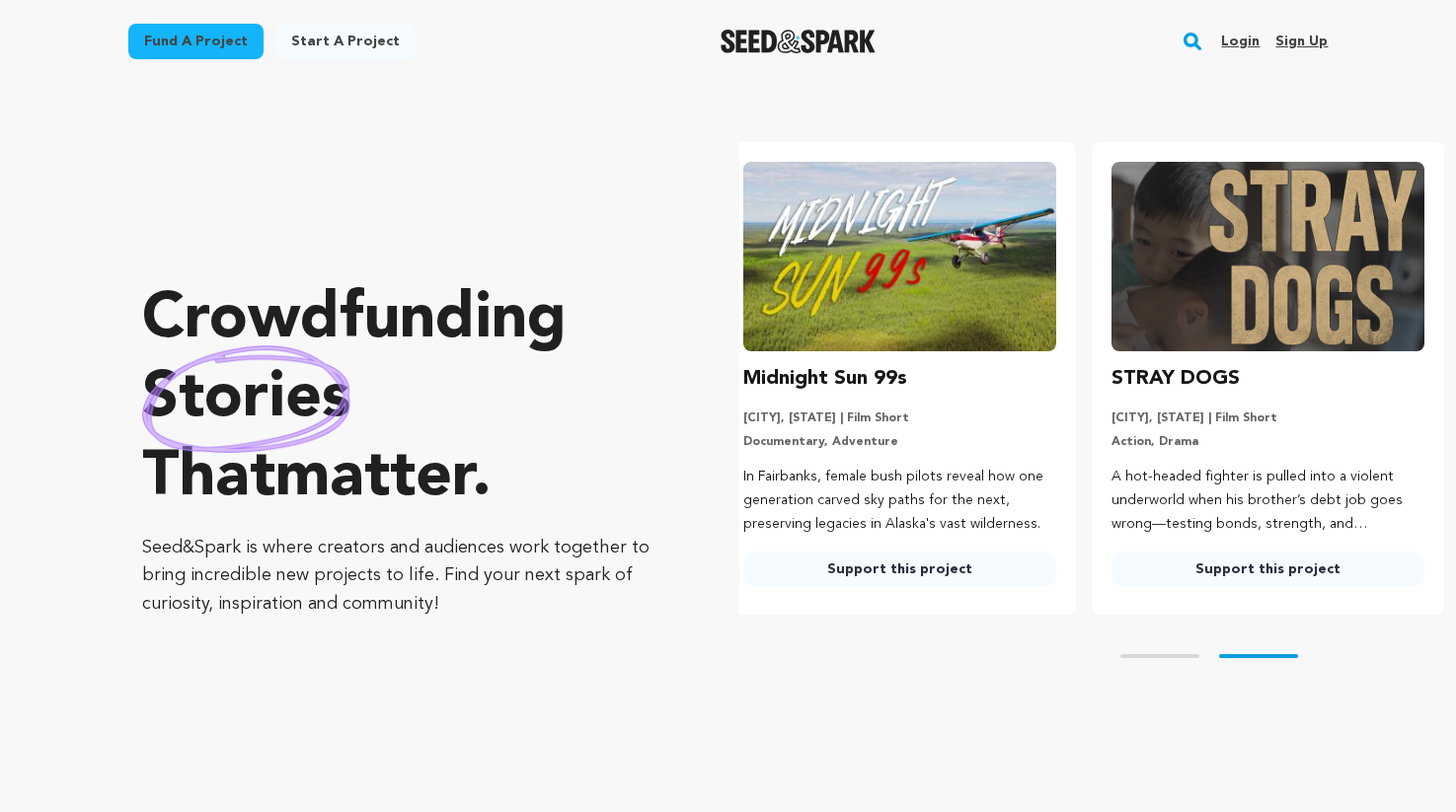 drag, startPoint x: 427, startPoint y: 620, endPoint x: 168, endPoint y: 274, distance: 432.20019 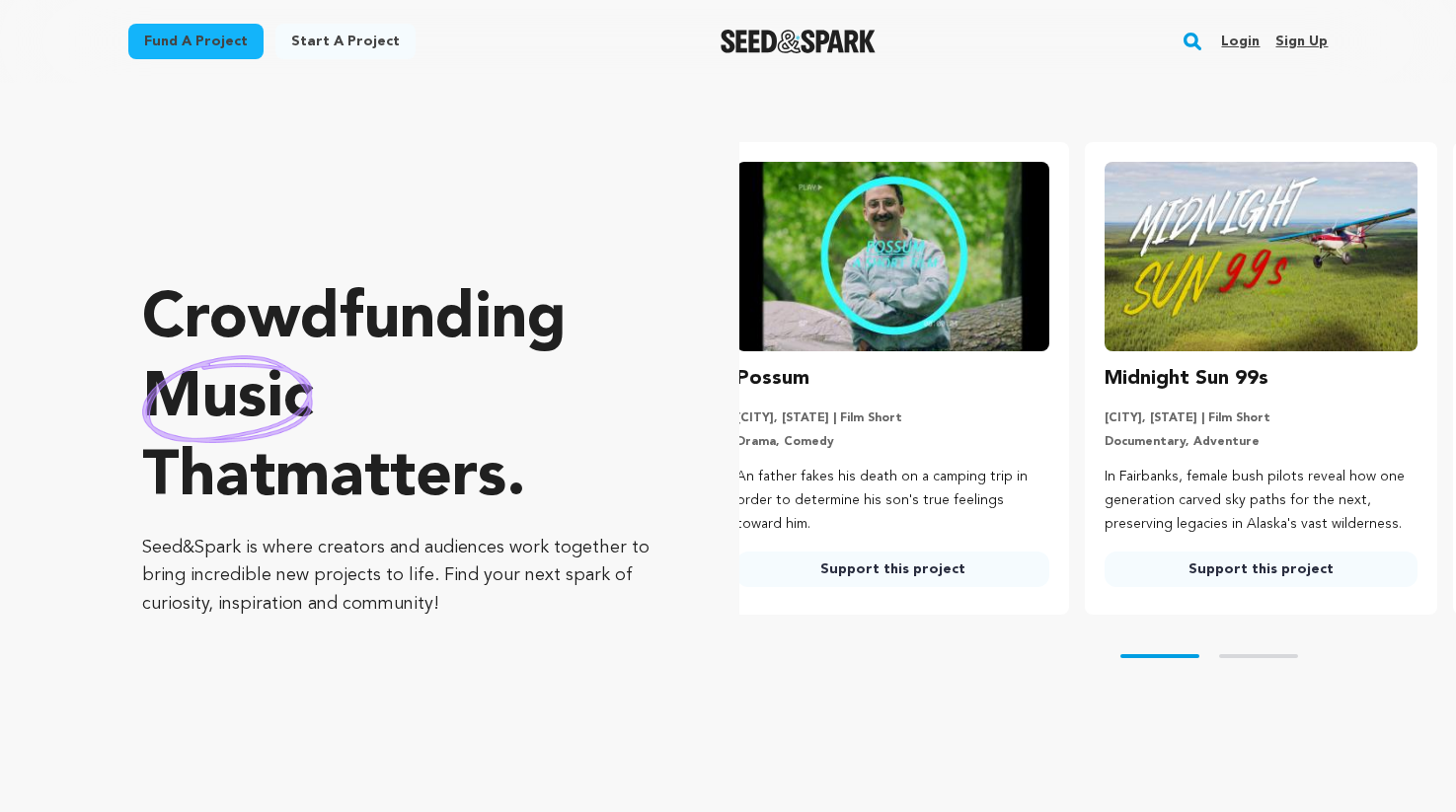 scroll, scrollTop: 0, scrollLeft: 0, axis: both 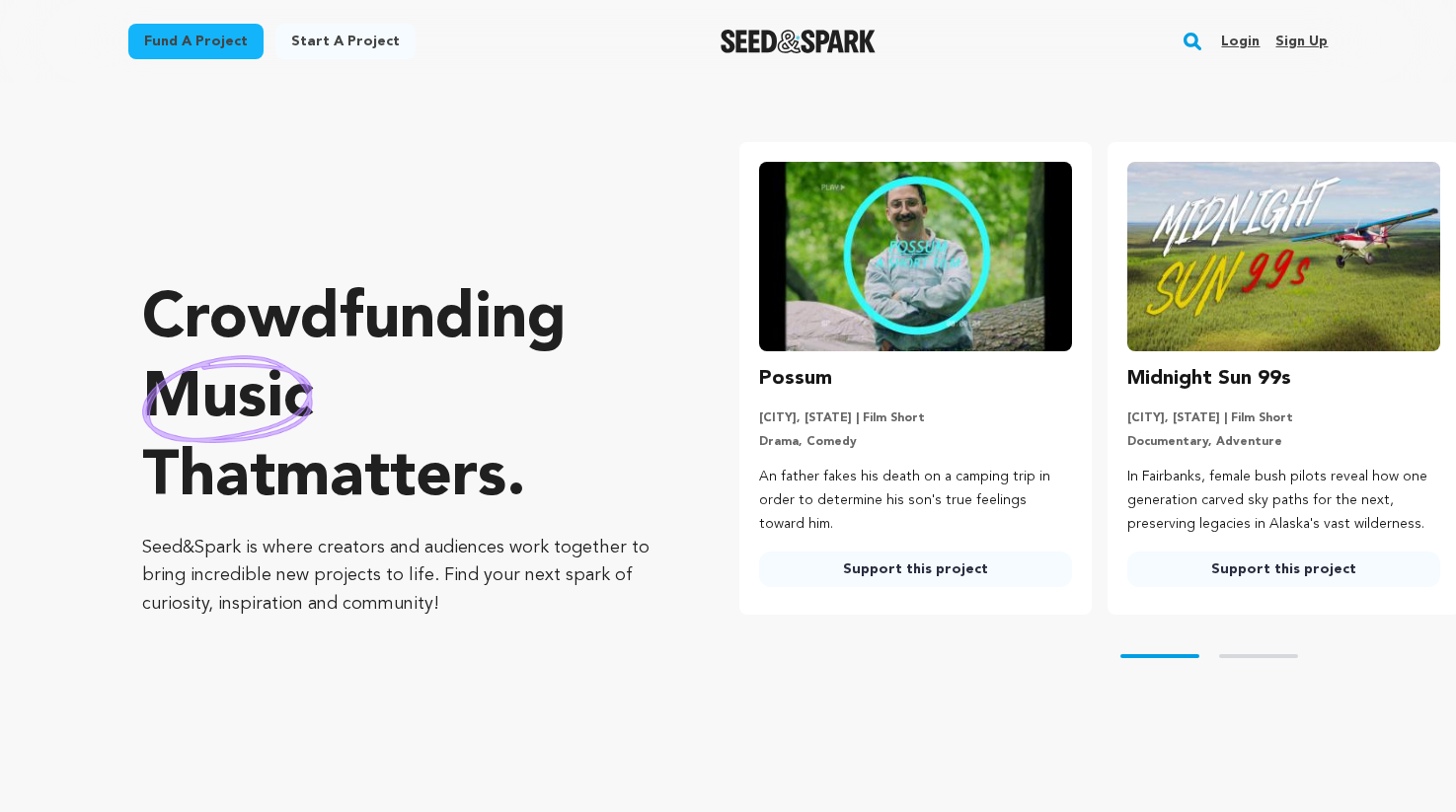 drag, startPoint x: 94, startPoint y: 301, endPoint x: 471, endPoint y: 611, distance: 488.08708 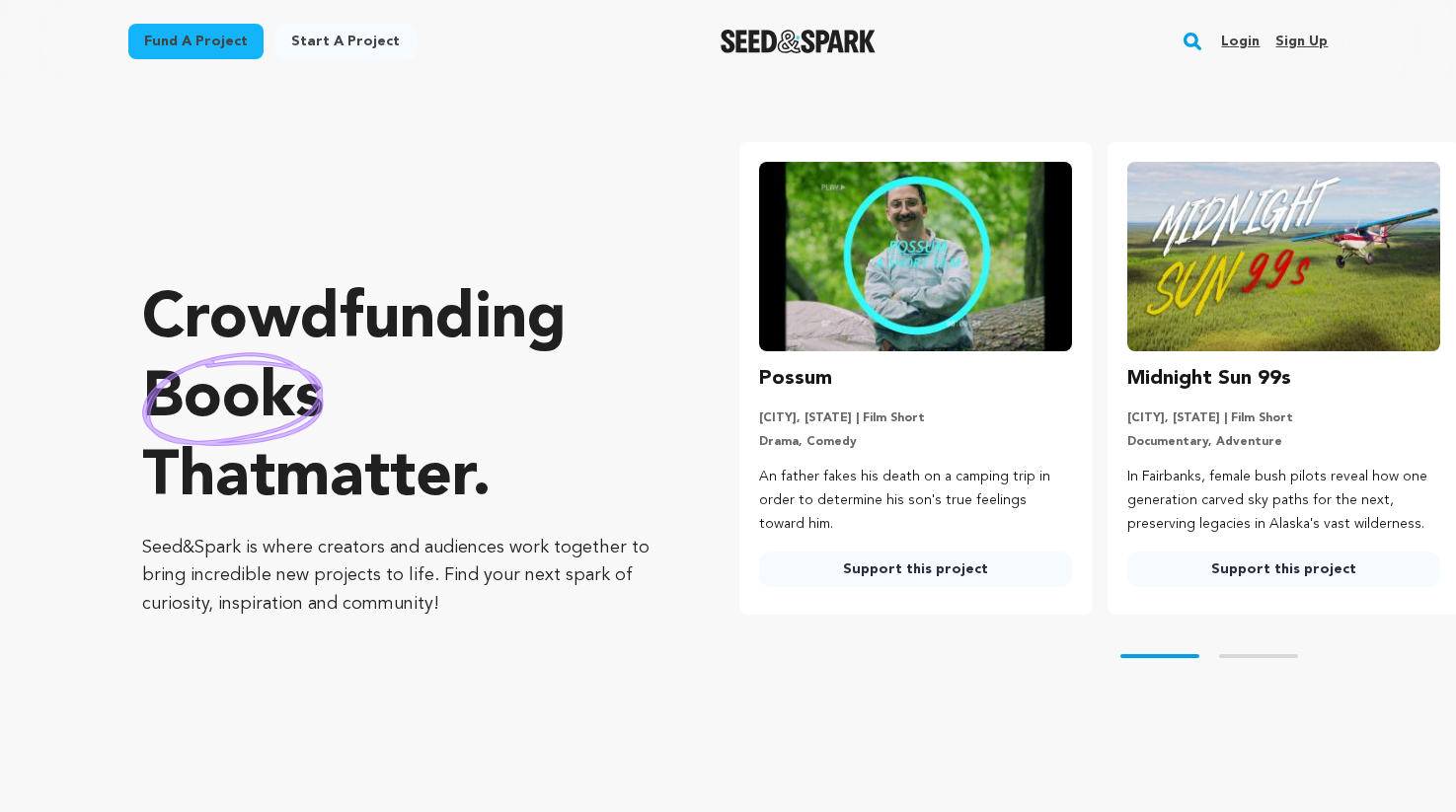 click on "Seed&Spark is where creators and audiences work together to bring incredible new projects to life. Find your next spark of curiosity, inspiration and community!" at bounding box center (401, 576) 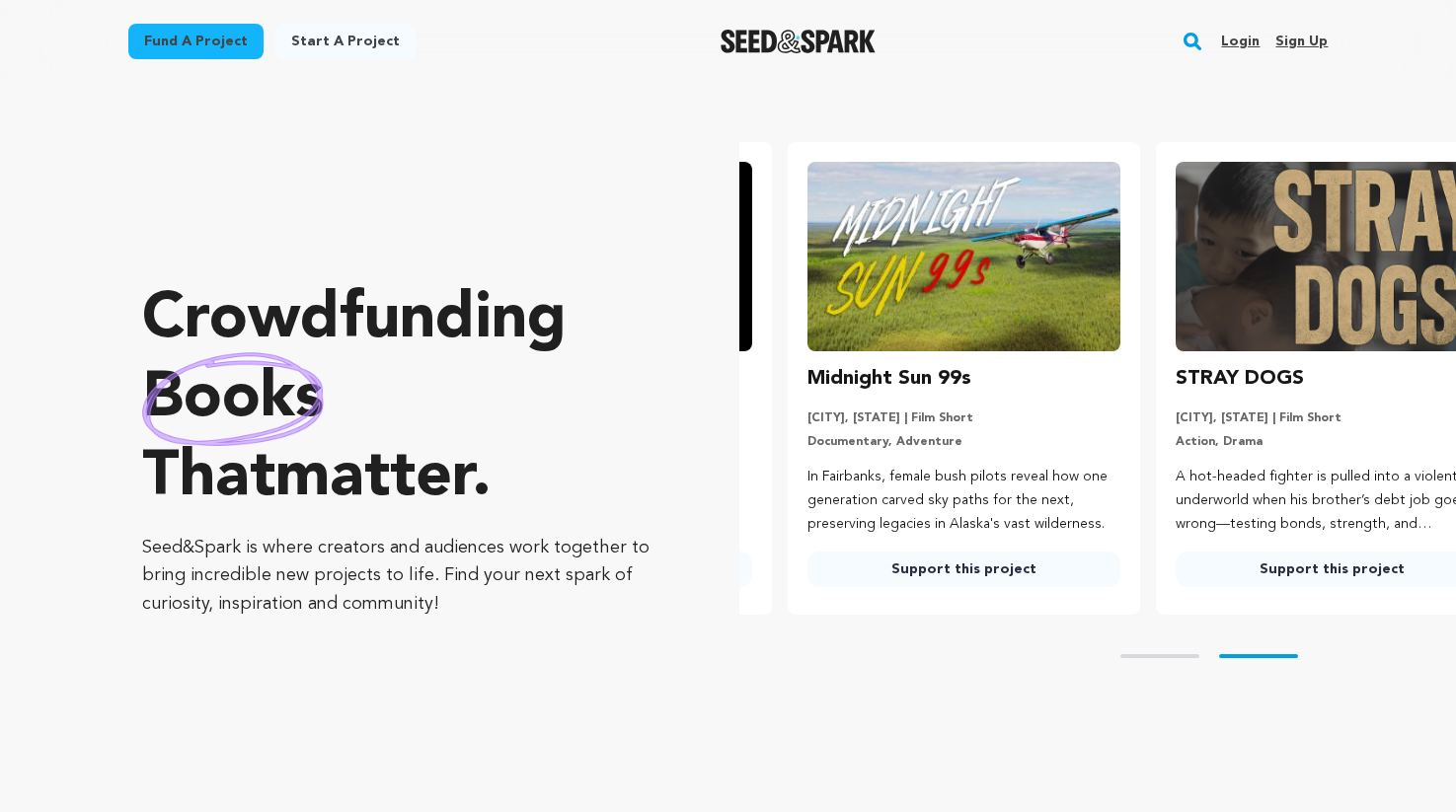 scroll, scrollTop: 0, scrollLeft: 384, axis: horizontal 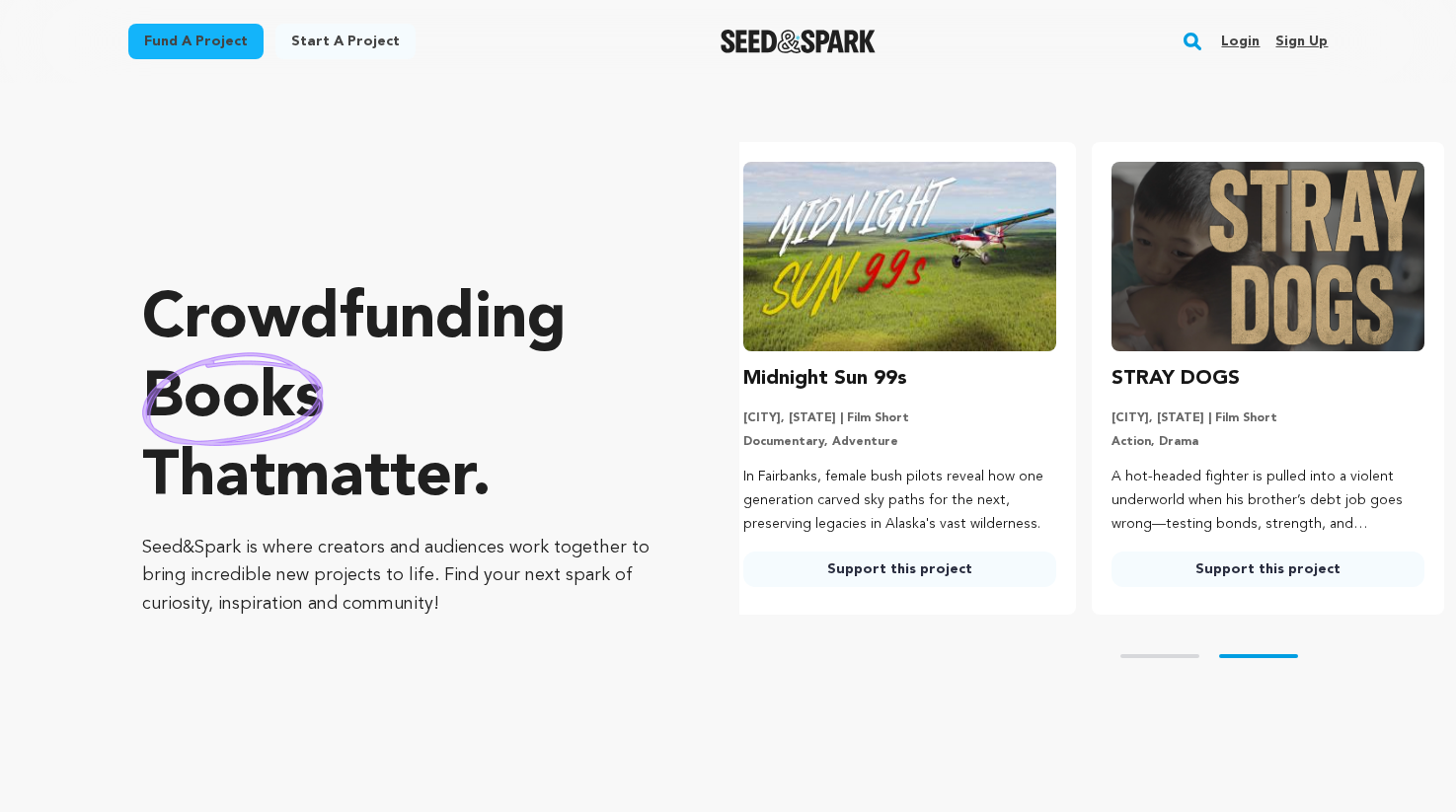 drag, startPoint x: 471, startPoint y: 611, endPoint x: 302, endPoint y: 205, distance: 439.7693 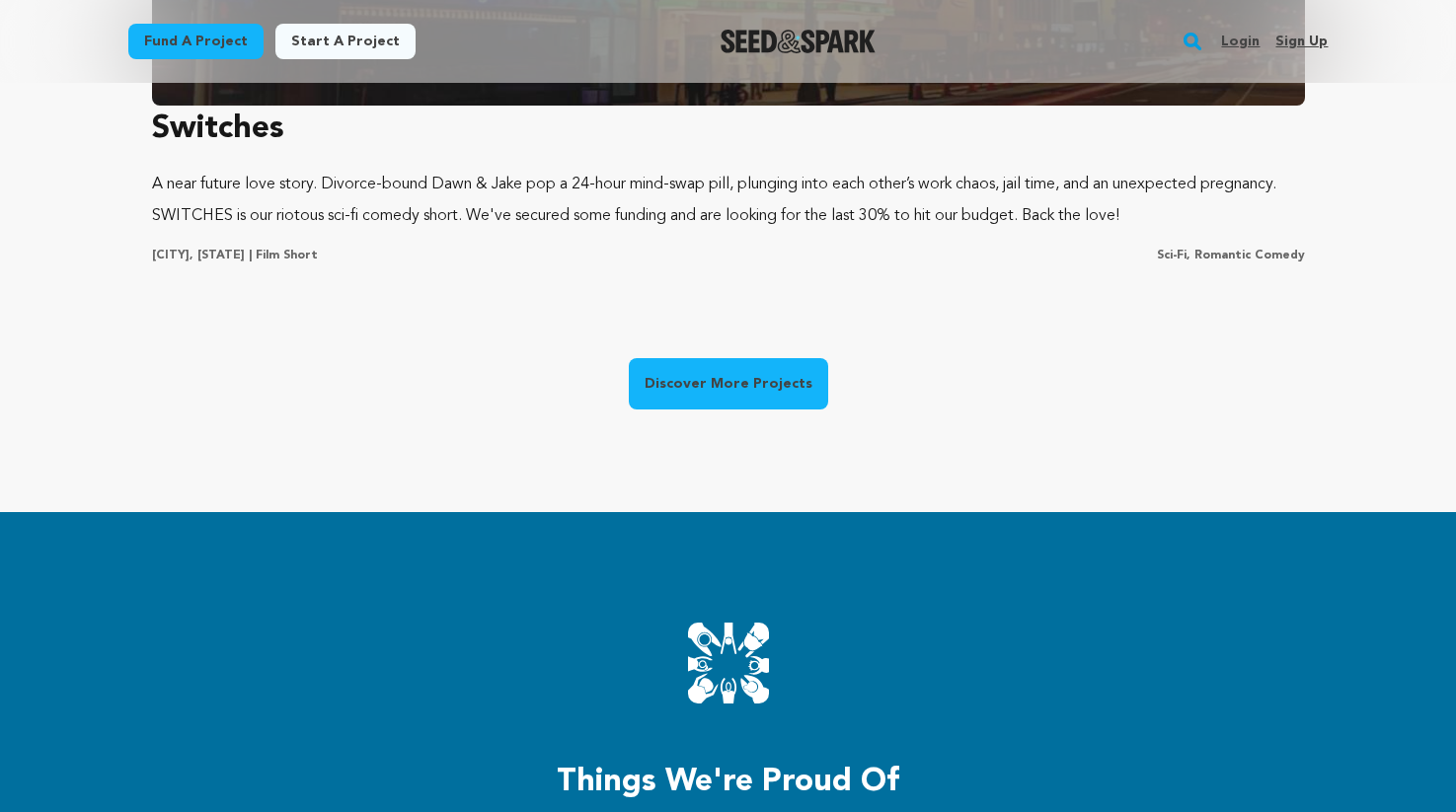 scroll, scrollTop: 1691, scrollLeft: 0, axis: vertical 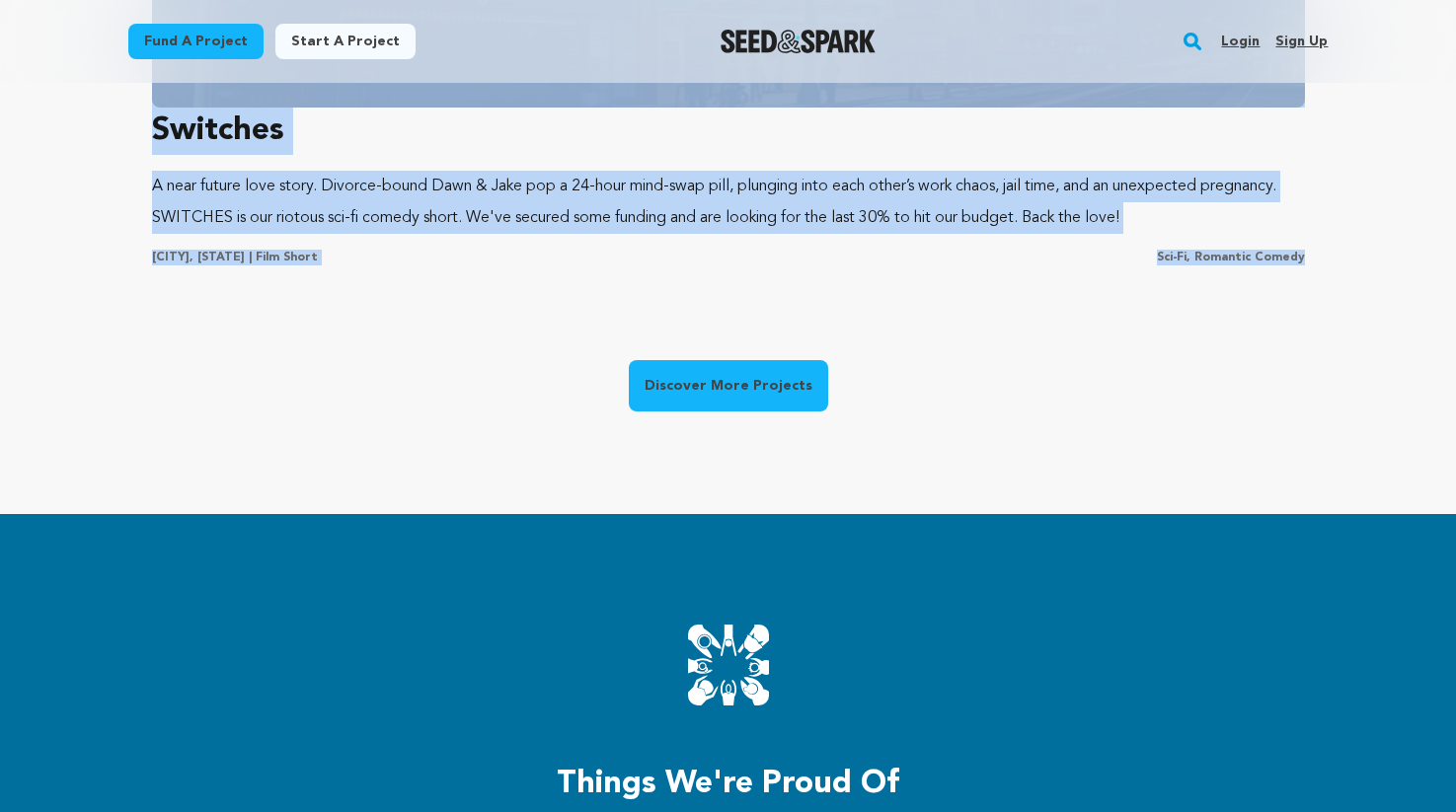 drag, startPoint x: 85, startPoint y: 178, endPoint x: 284, endPoint y: 277, distance: 222.26561 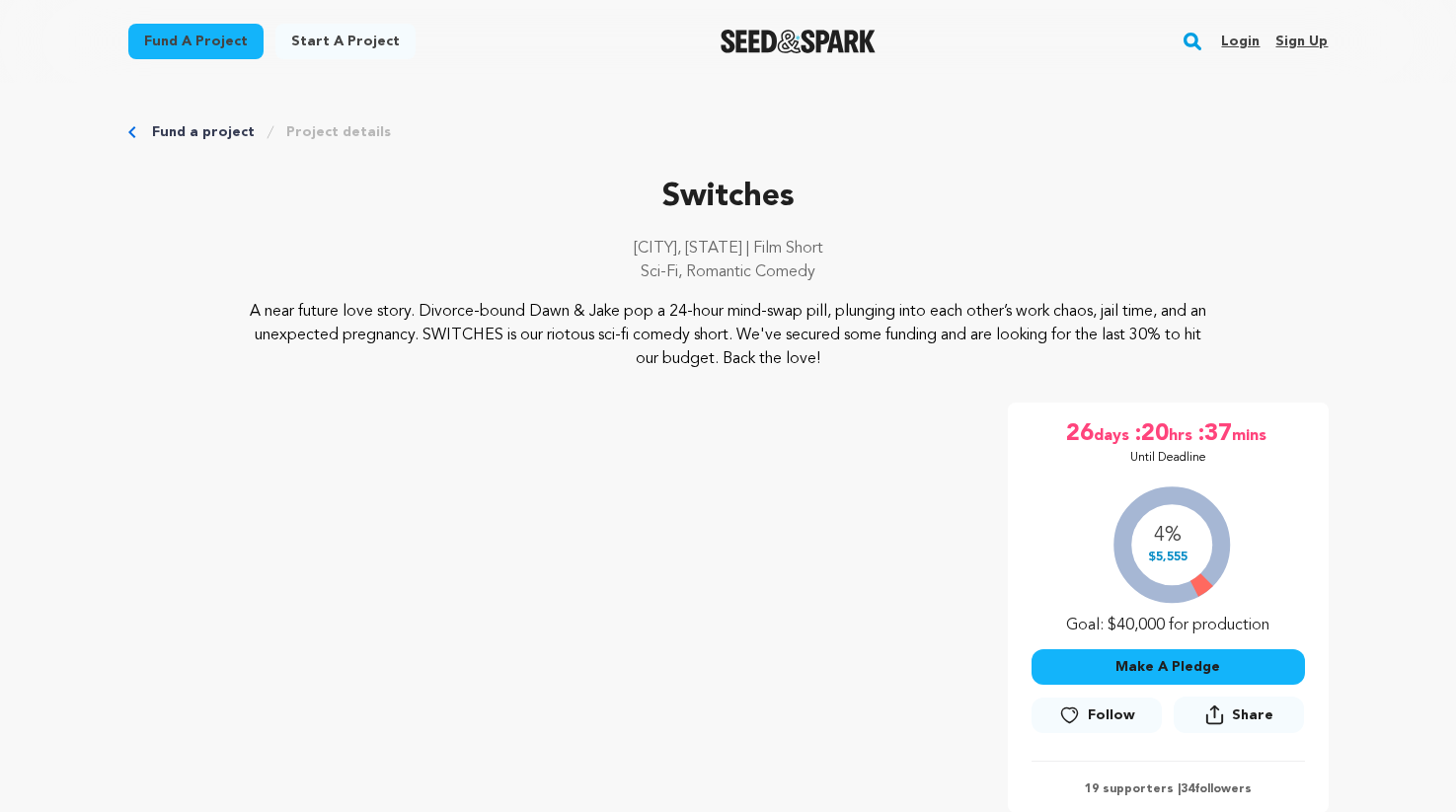 scroll, scrollTop: 0, scrollLeft: 0, axis: both 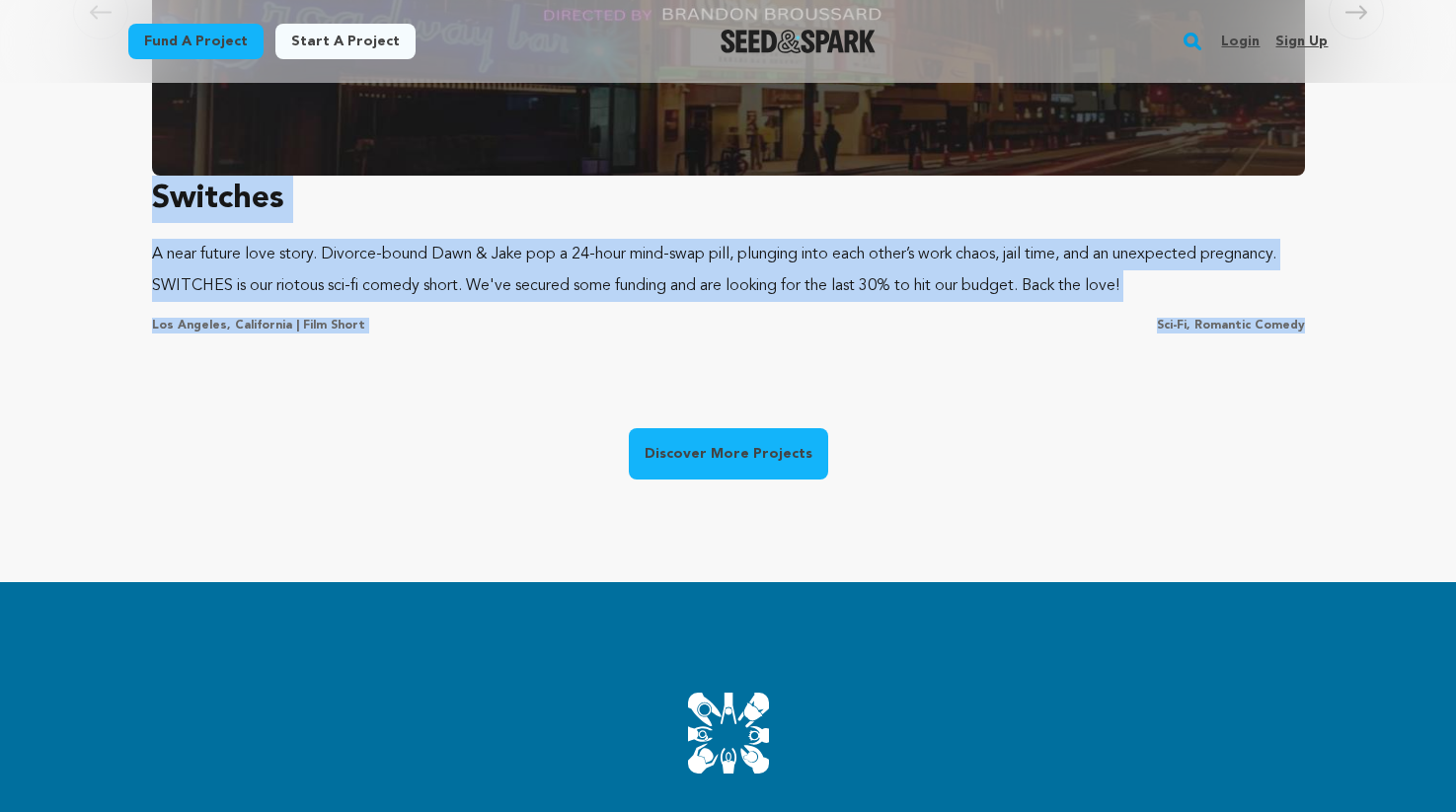 drag, startPoint x: 346, startPoint y: 400, endPoint x: 148, endPoint y: 189, distance: 289.35273 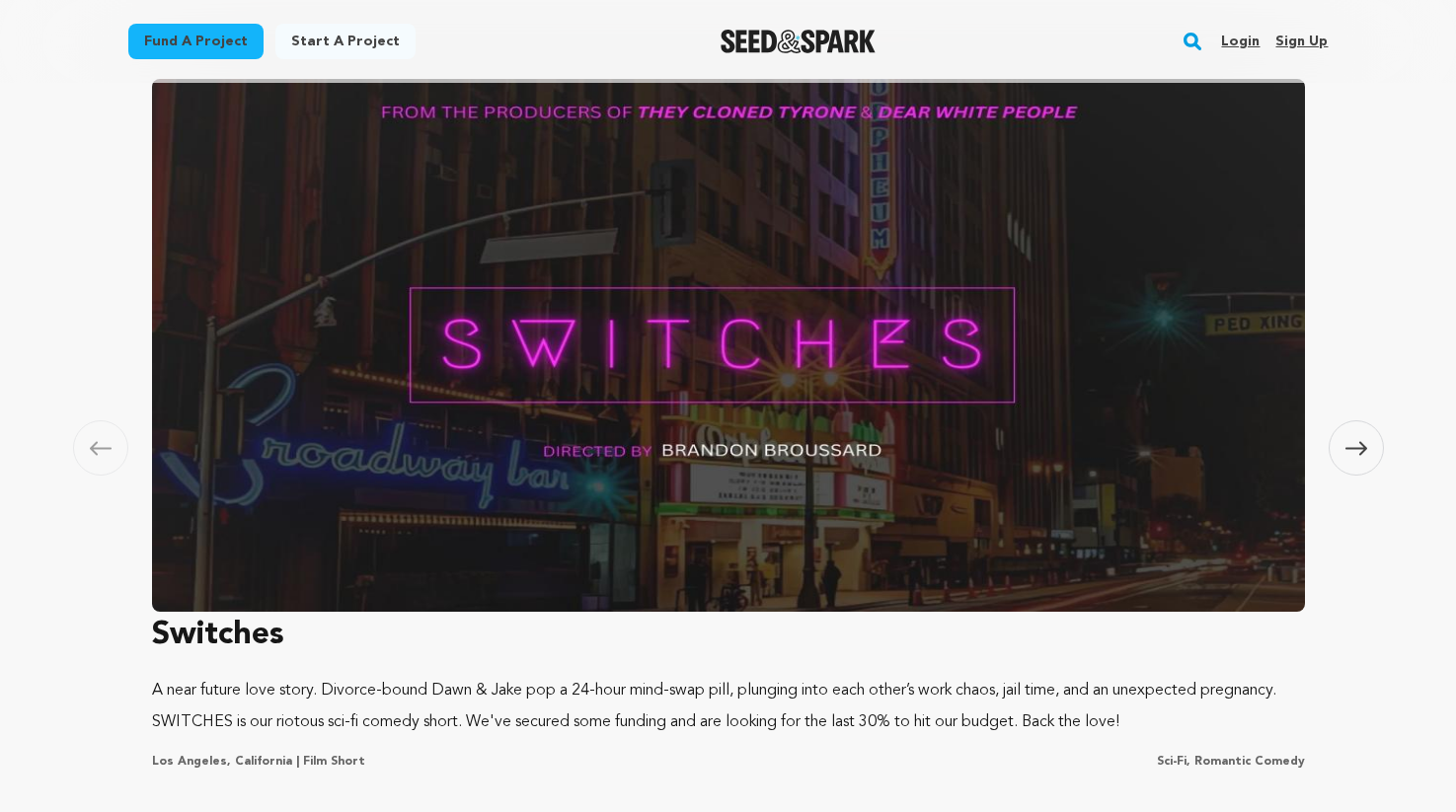 drag, startPoint x: 149, startPoint y: 190, endPoint x: 100, endPoint y: 537, distance: 350.44258 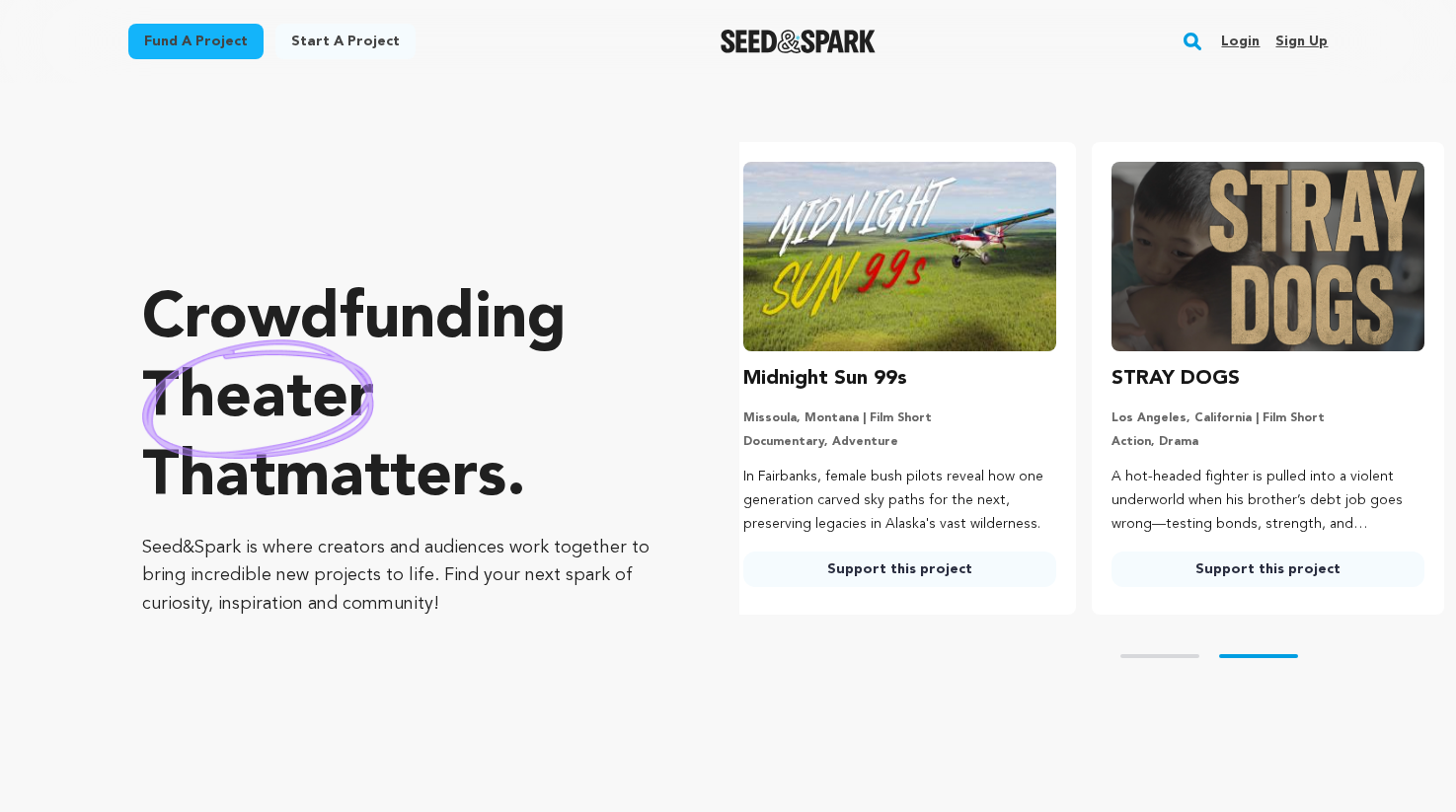 drag, startPoint x: 91, startPoint y: 283, endPoint x: 521, endPoint y: 637, distance: 556.9704 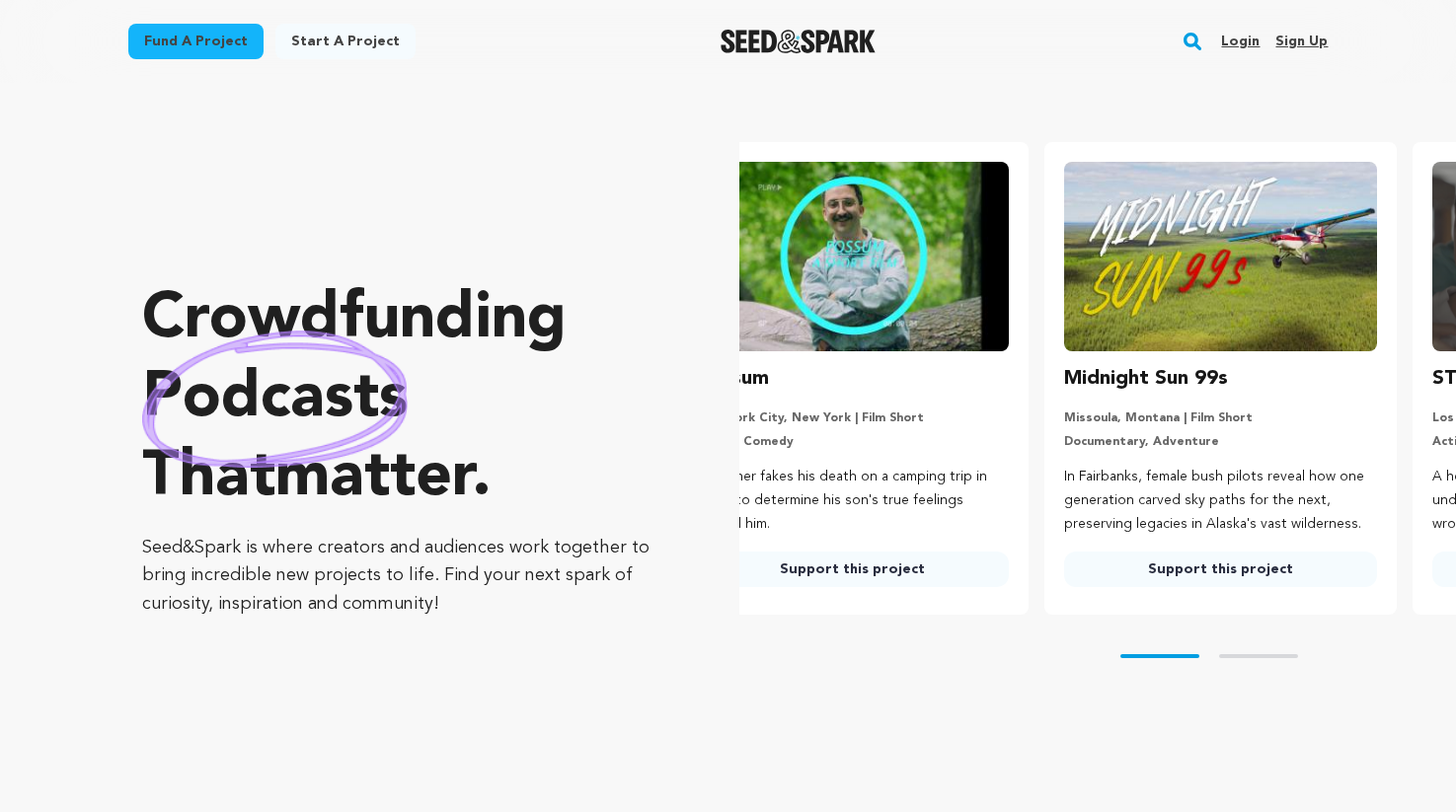 scroll, scrollTop: 0, scrollLeft: 0, axis: both 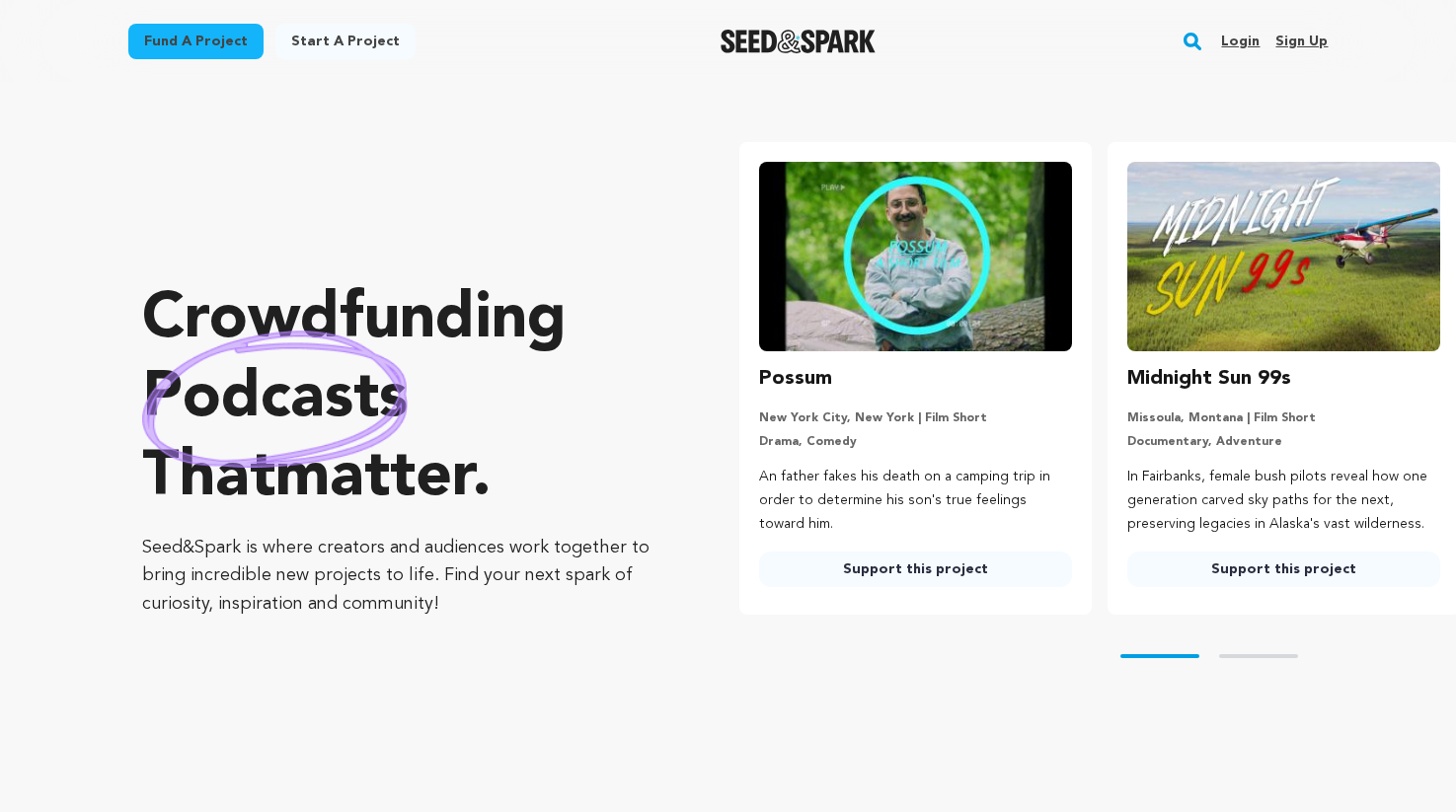 drag, startPoint x: 115, startPoint y: 259, endPoint x: 431, endPoint y: 640, distance: 494.99192 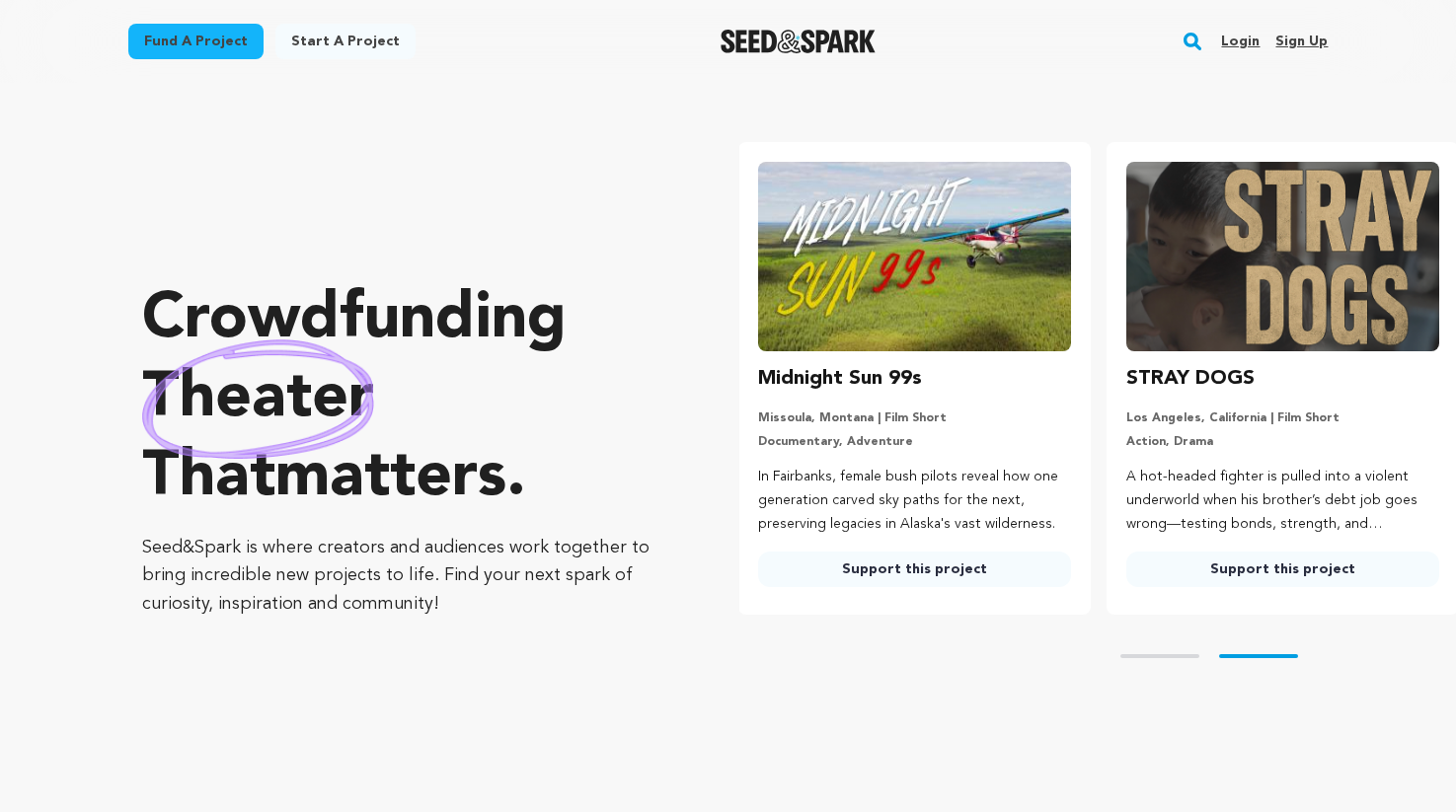 scroll, scrollTop: 0, scrollLeft: 384, axis: horizontal 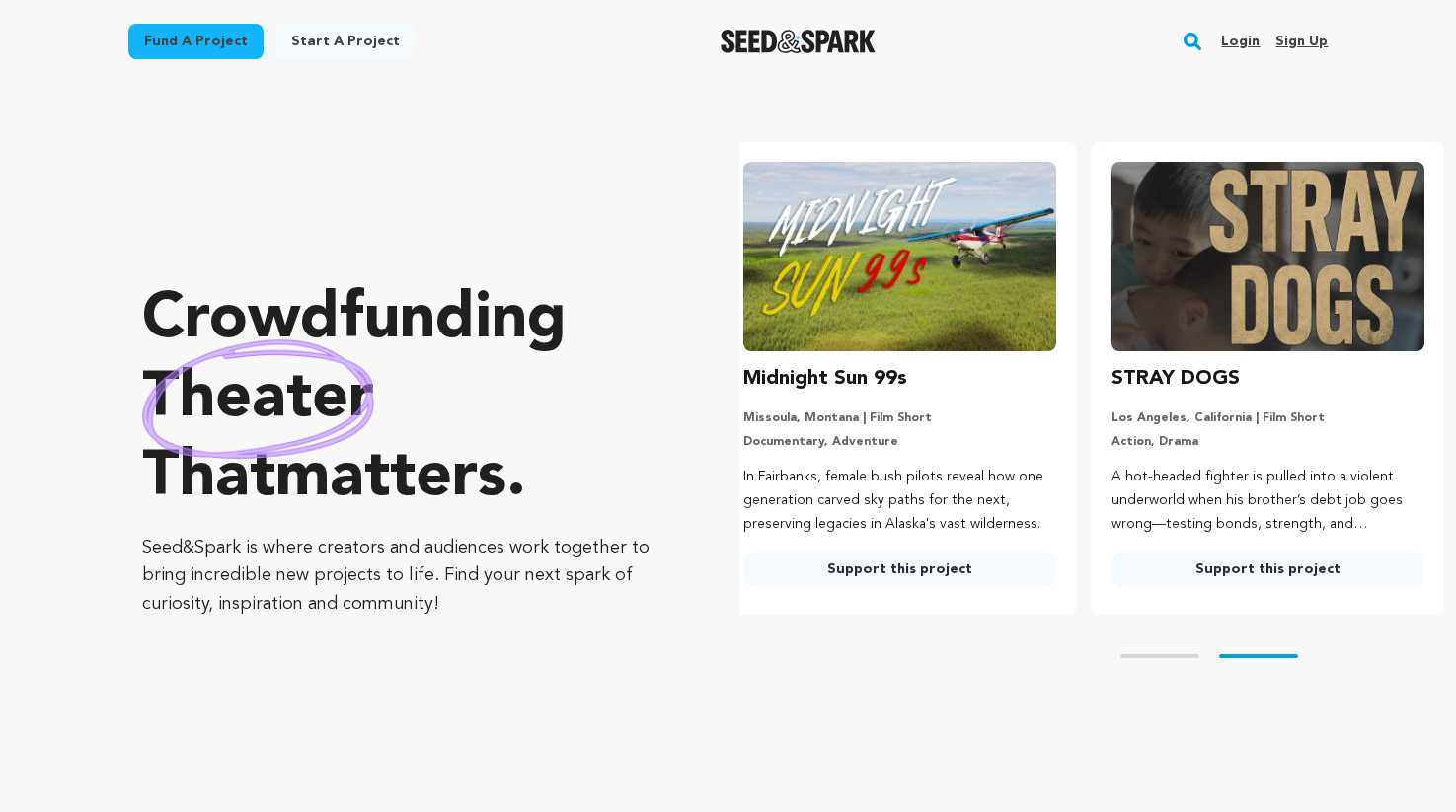 drag, startPoint x: 434, startPoint y: 602, endPoint x: 99, endPoint y: 255, distance: 482.32147 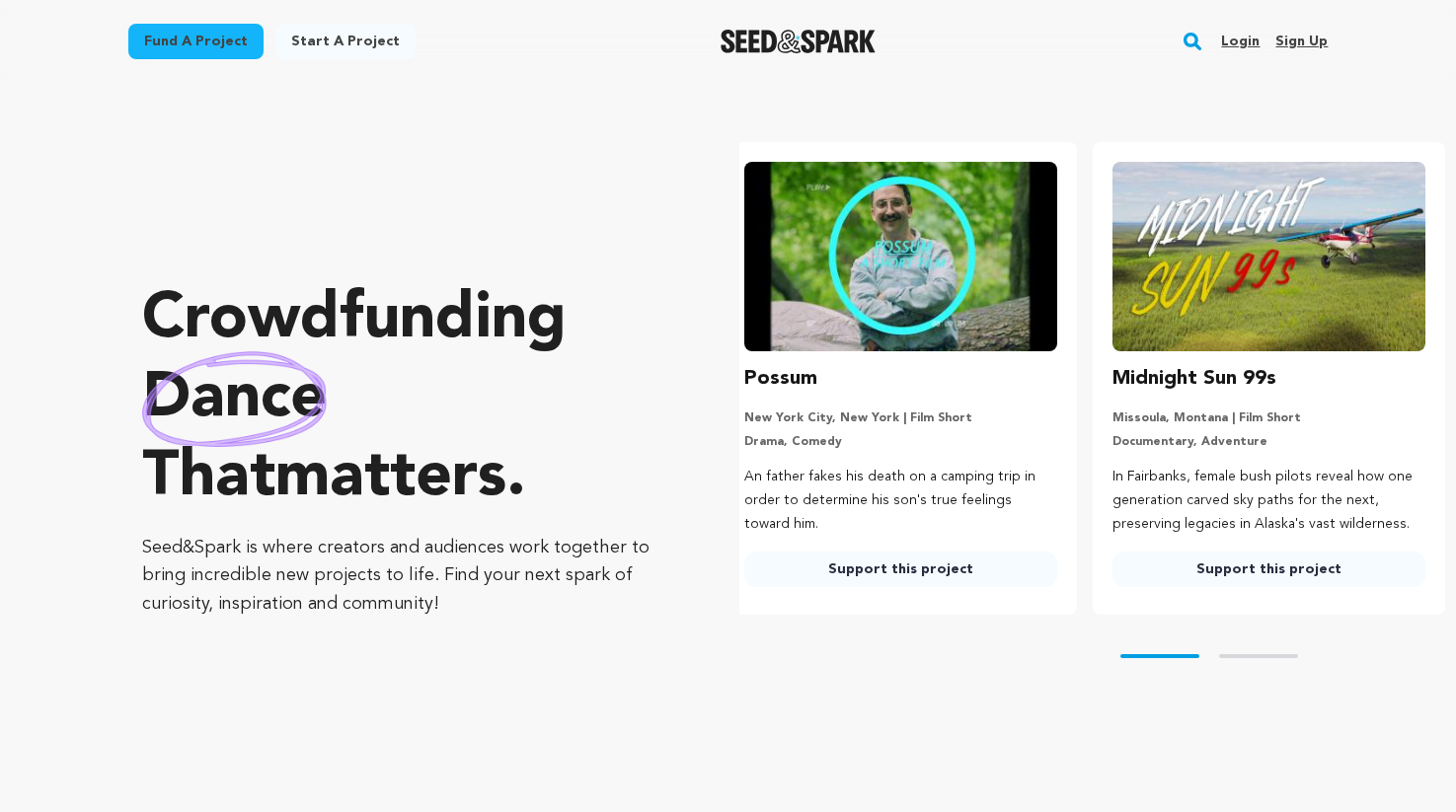 scroll, scrollTop: 0, scrollLeft: 0, axis: both 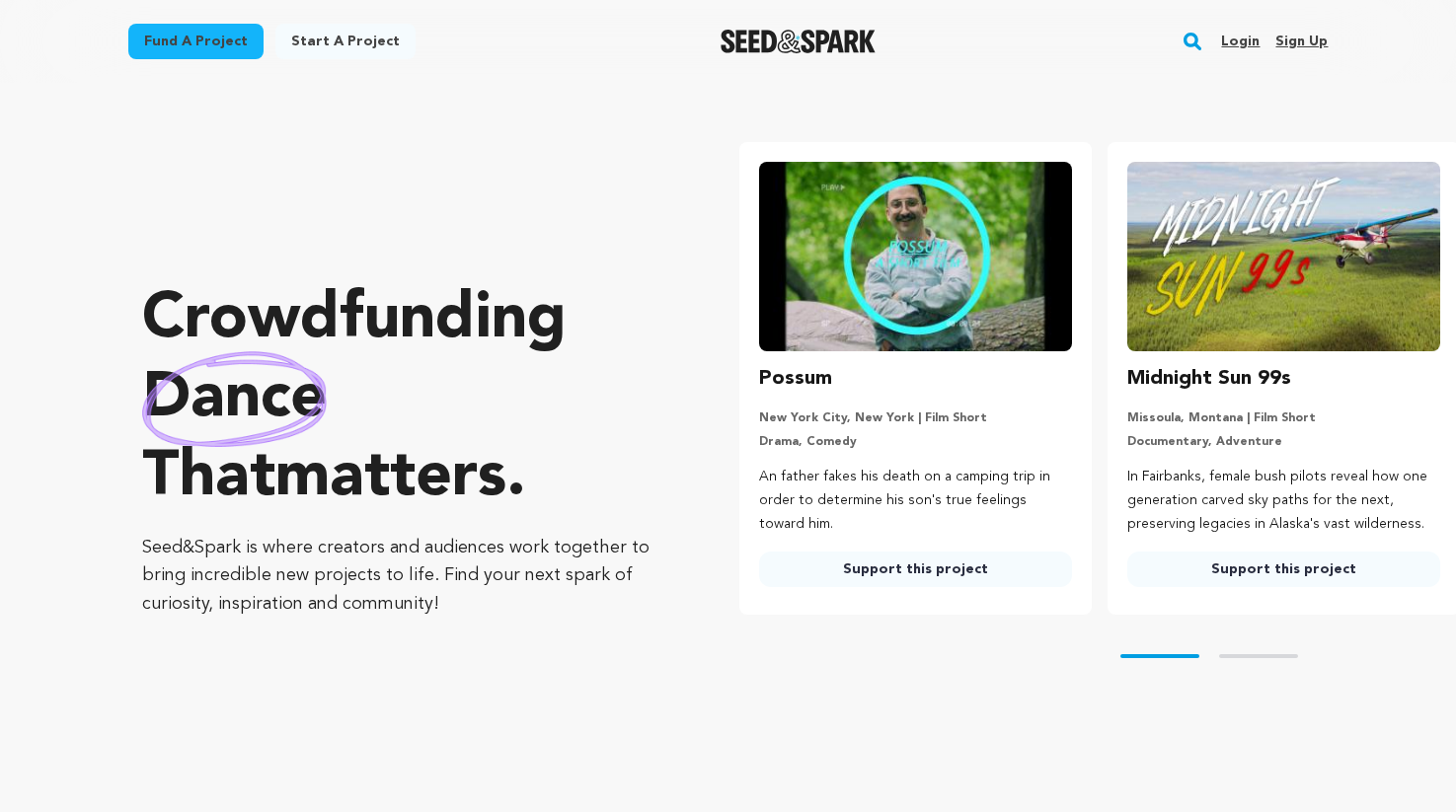 drag, startPoint x: 45, startPoint y: 248, endPoint x: 494, endPoint y: 637, distance: 594.0724 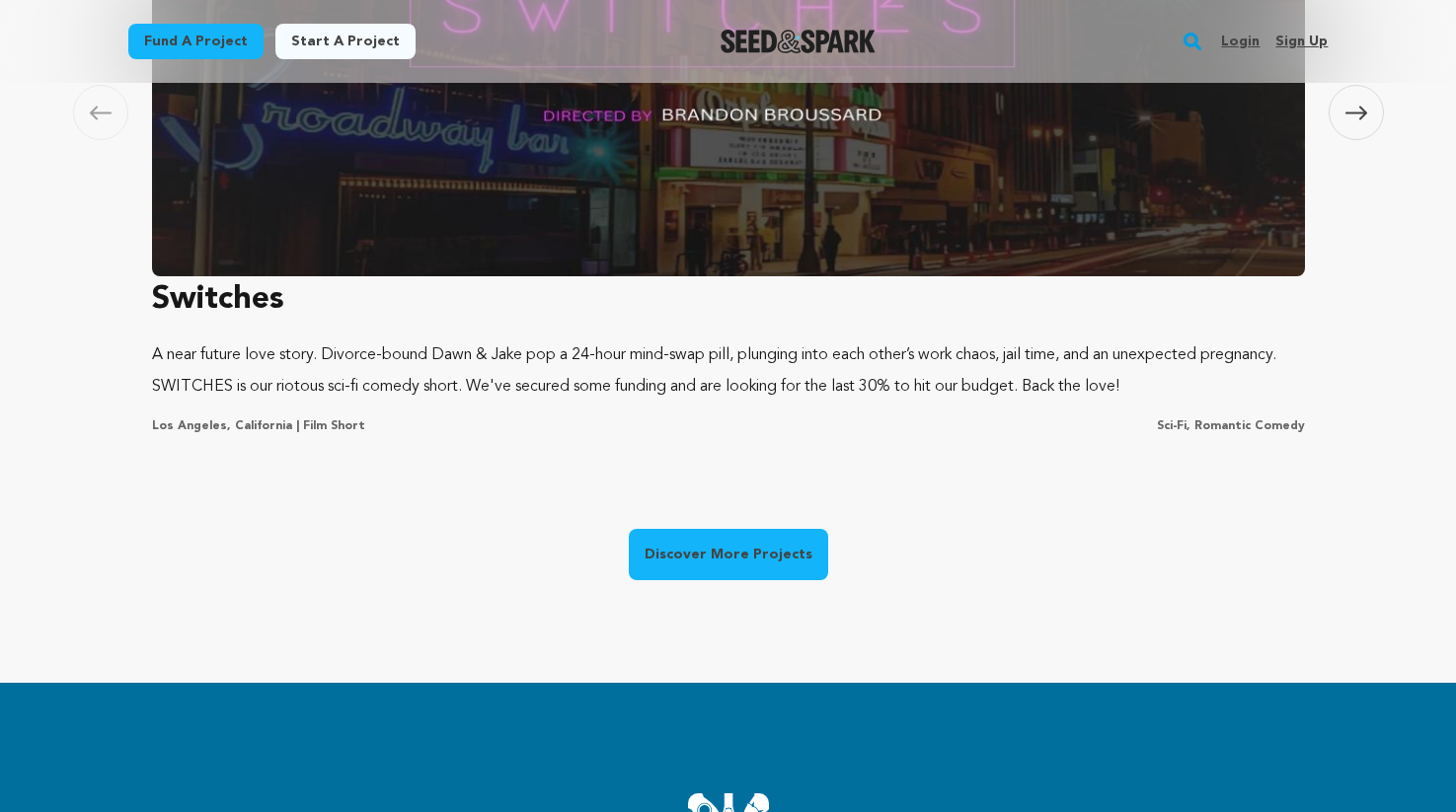 scroll, scrollTop: 1517, scrollLeft: 0, axis: vertical 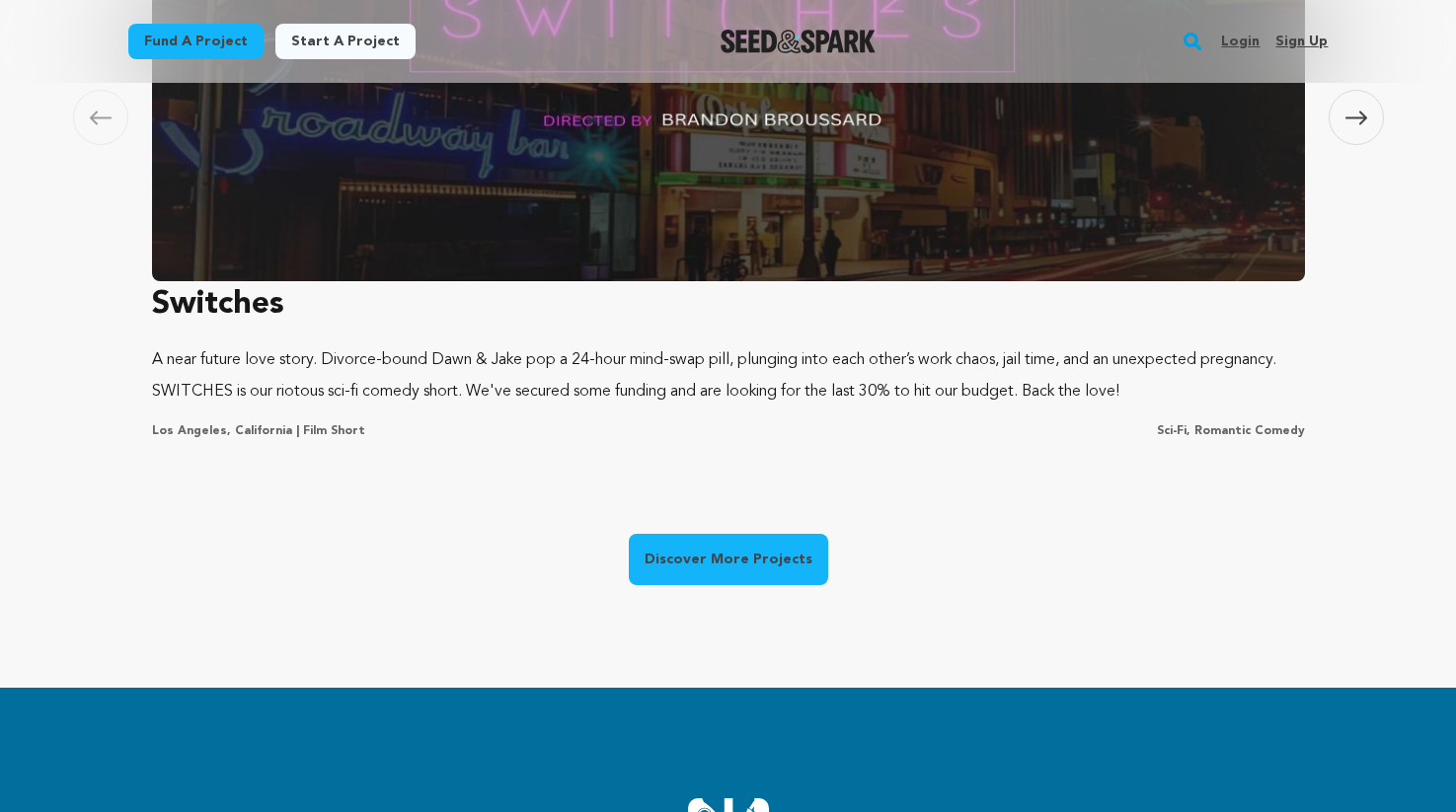 drag, startPoint x: 139, startPoint y: 333, endPoint x: 301, endPoint y: 464, distance: 208.33867 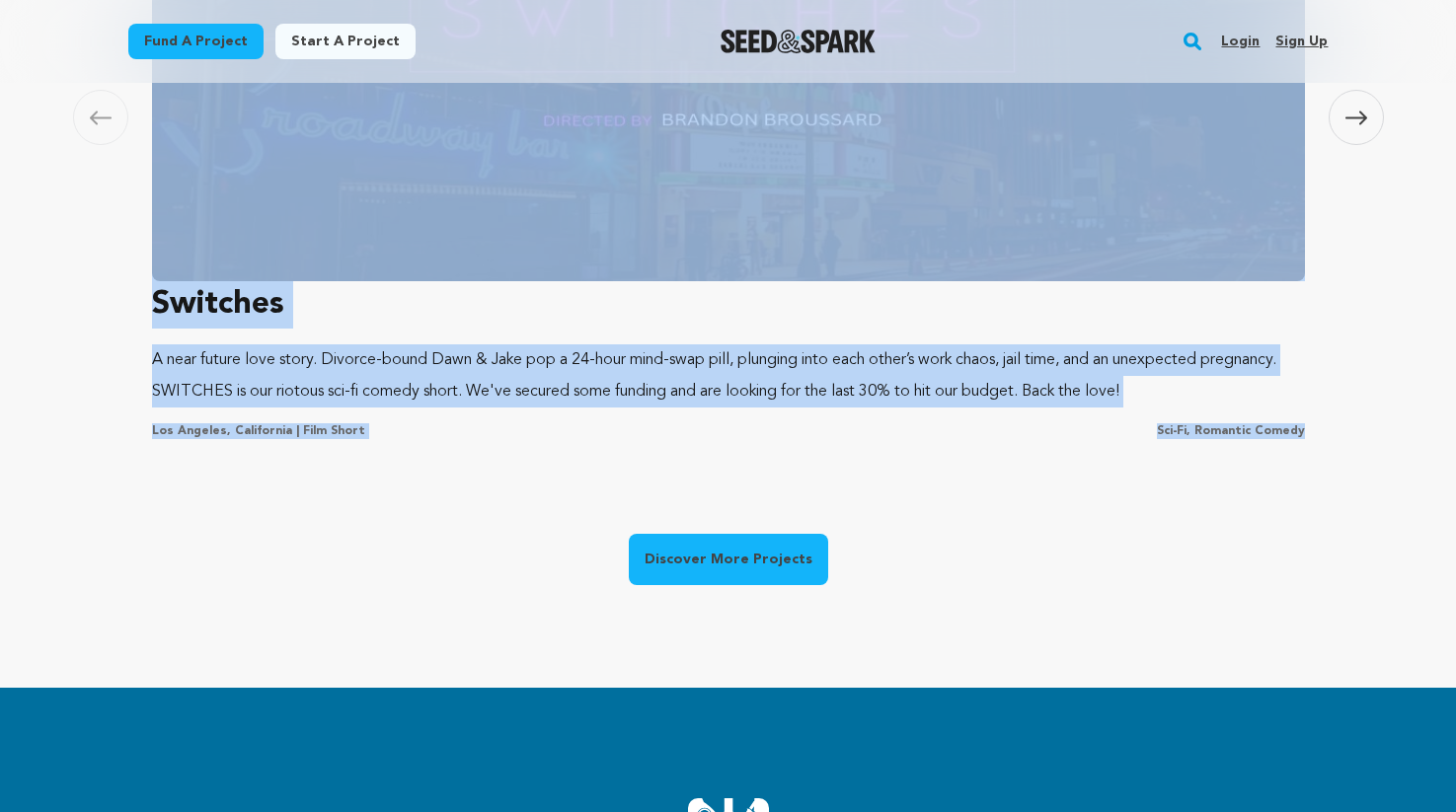 scroll, scrollTop: 0, scrollLeft: 0, axis: both 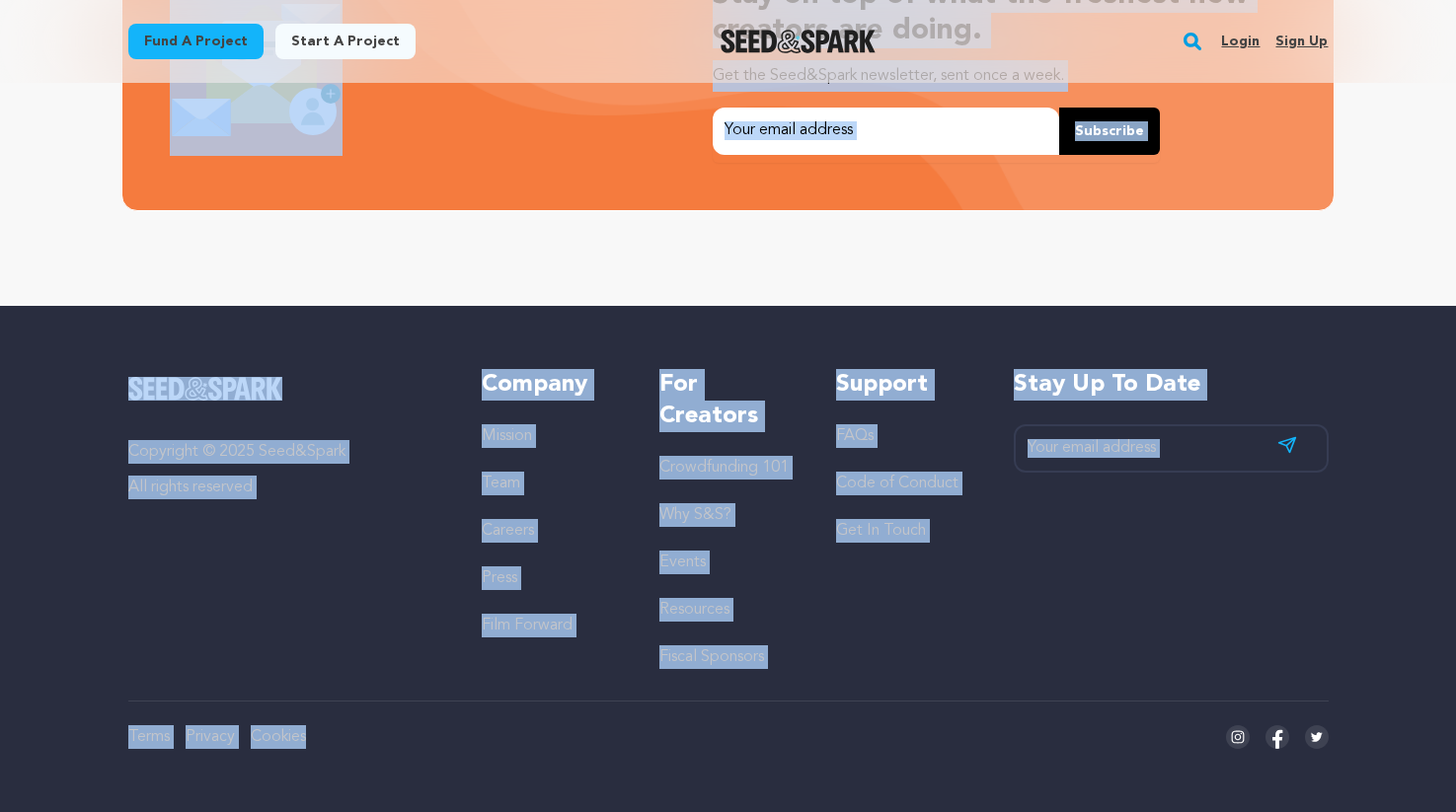 drag, startPoint x: 102, startPoint y: 274, endPoint x: 887, endPoint y: 805, distance: 947.72675 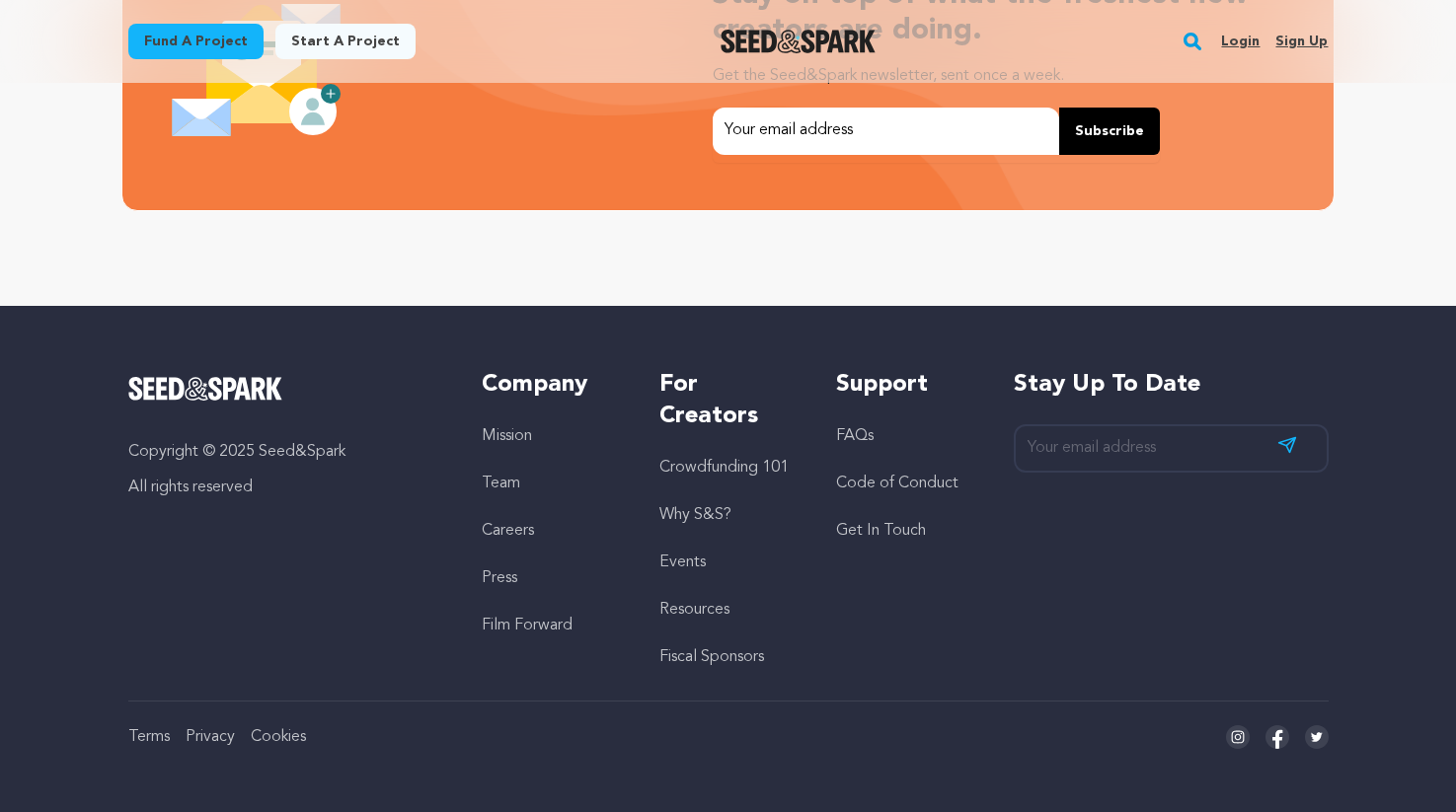 scroll, scrollTop: 0, scrollLeft: 0, axis: both 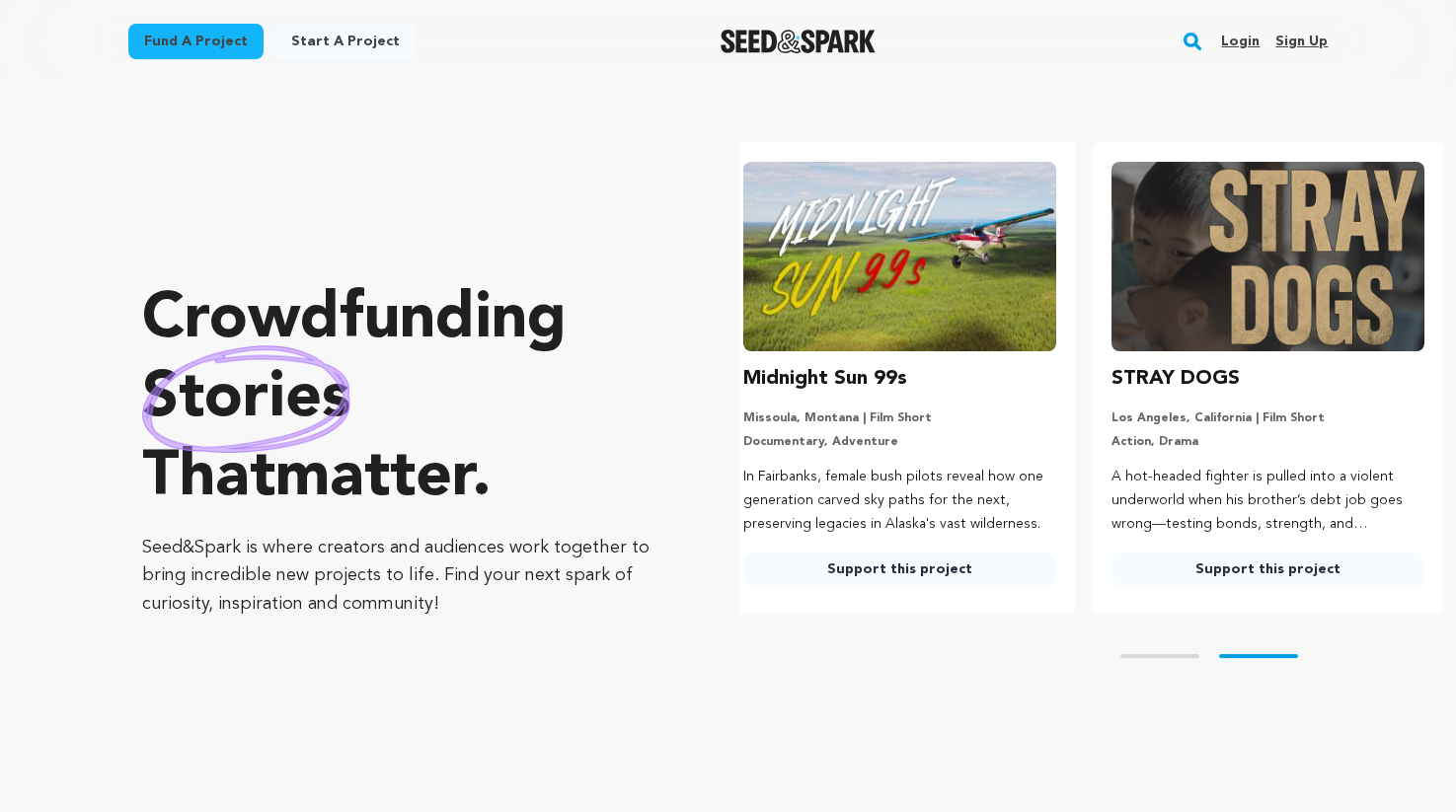 click on "Crowdfunding
stories
that  matter .
Seed&Spark is where creators and audiences work together to bring incredible new projects to life. Find your next spark of curiosity, inspiration and community!" at bounding box center (401, 449) 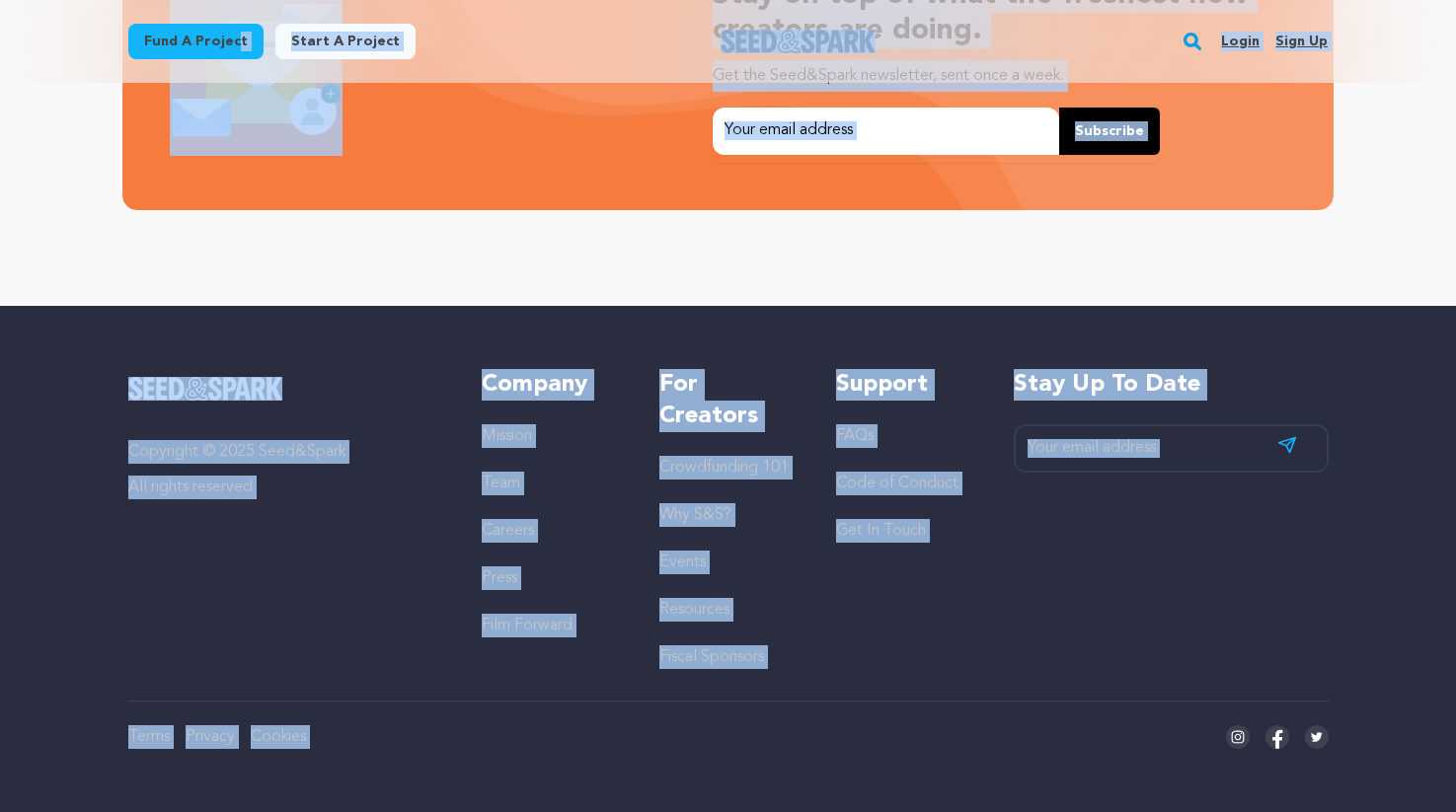 drag, startPoint x: 44, startPoint y: 15, endPoint x: 1370, endPoint y: 738, distance: 1510.2996 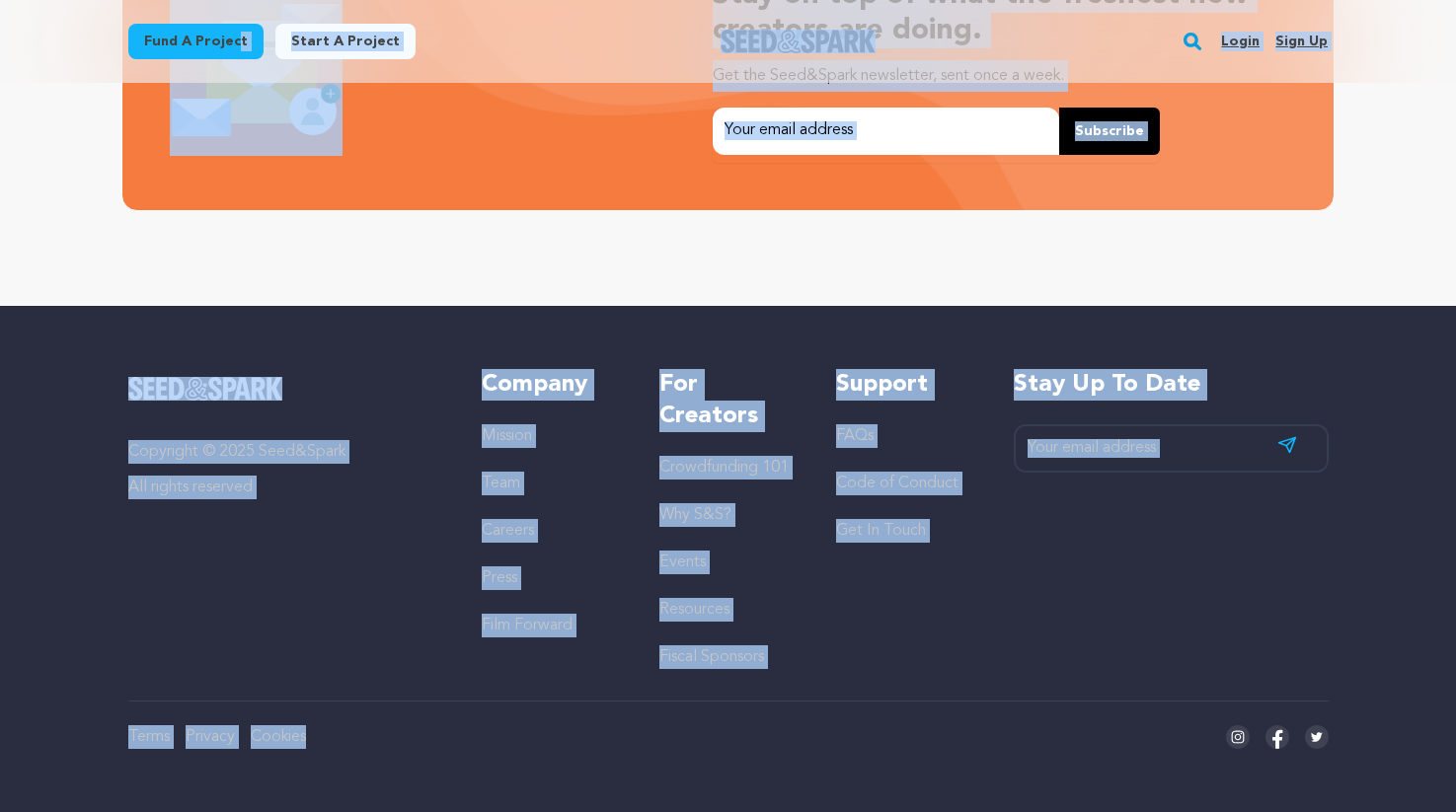 drag, startPoint x: 69, startPoint y: 4, endPoint x: 906, endPoint y: 808, distance: 1160.6 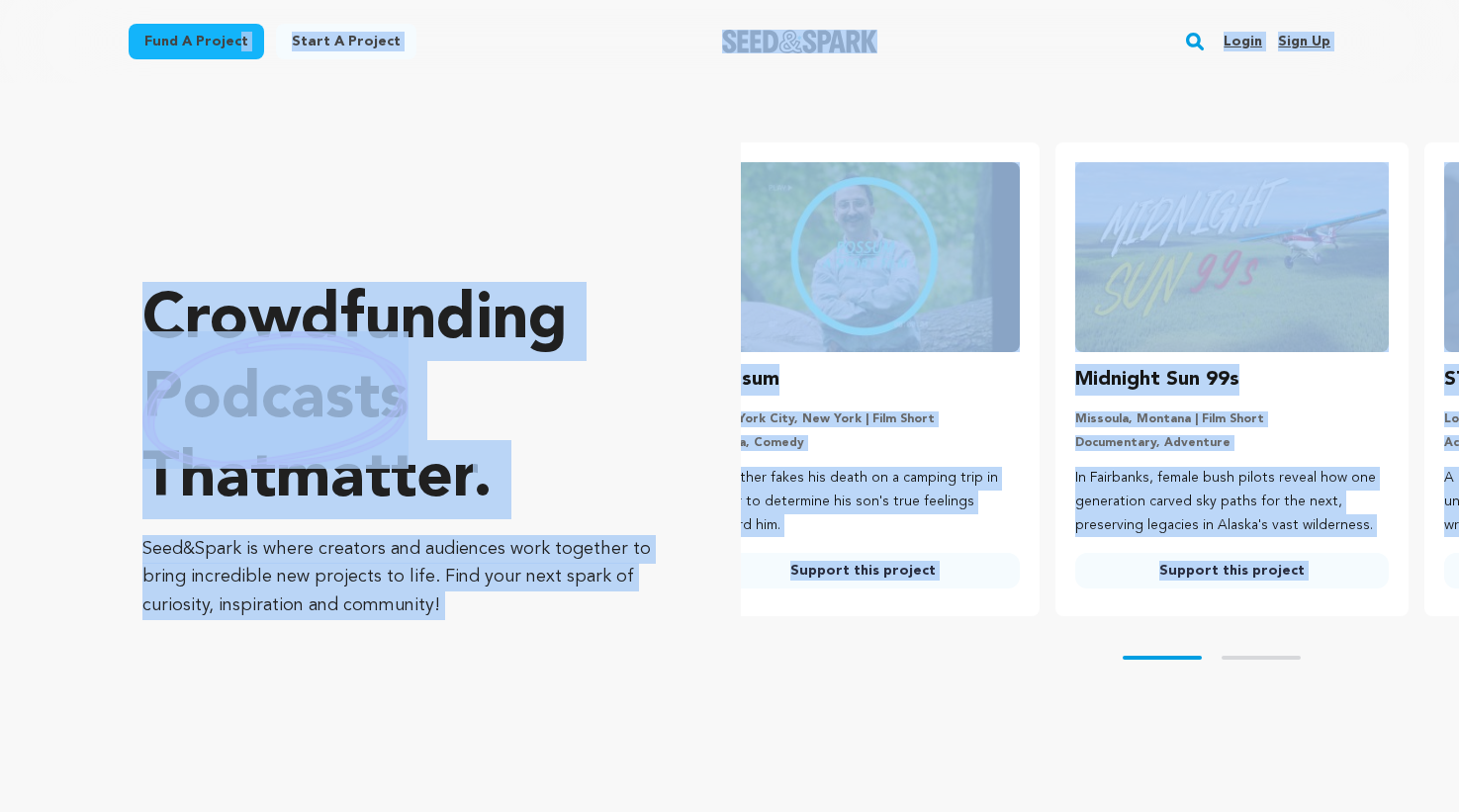 click on "Crowdfunding
podcasts
that  matter .
Seed&Spark is where creators and audiences work together to bring incredible new projects to life. Find your next spark of curiosity, inspiration and community!
Carousel
Skip to previous slide page
Carousel
Carousel" at bounding box center (800, 450) 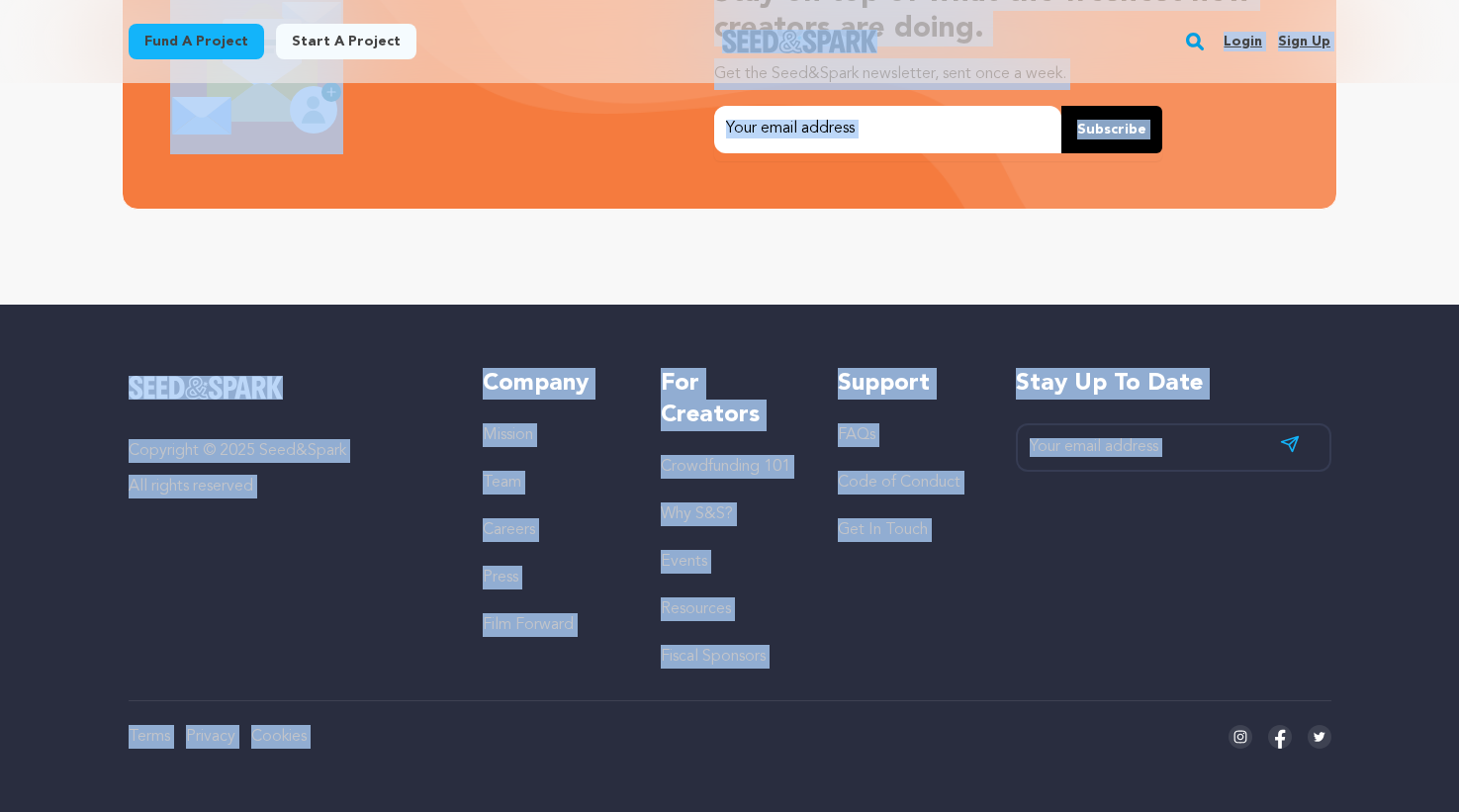 drag, startPoint x: 624, startPoint y: 18, endPoint x: 1358, endPoint y: 745, distance: 1033.0949 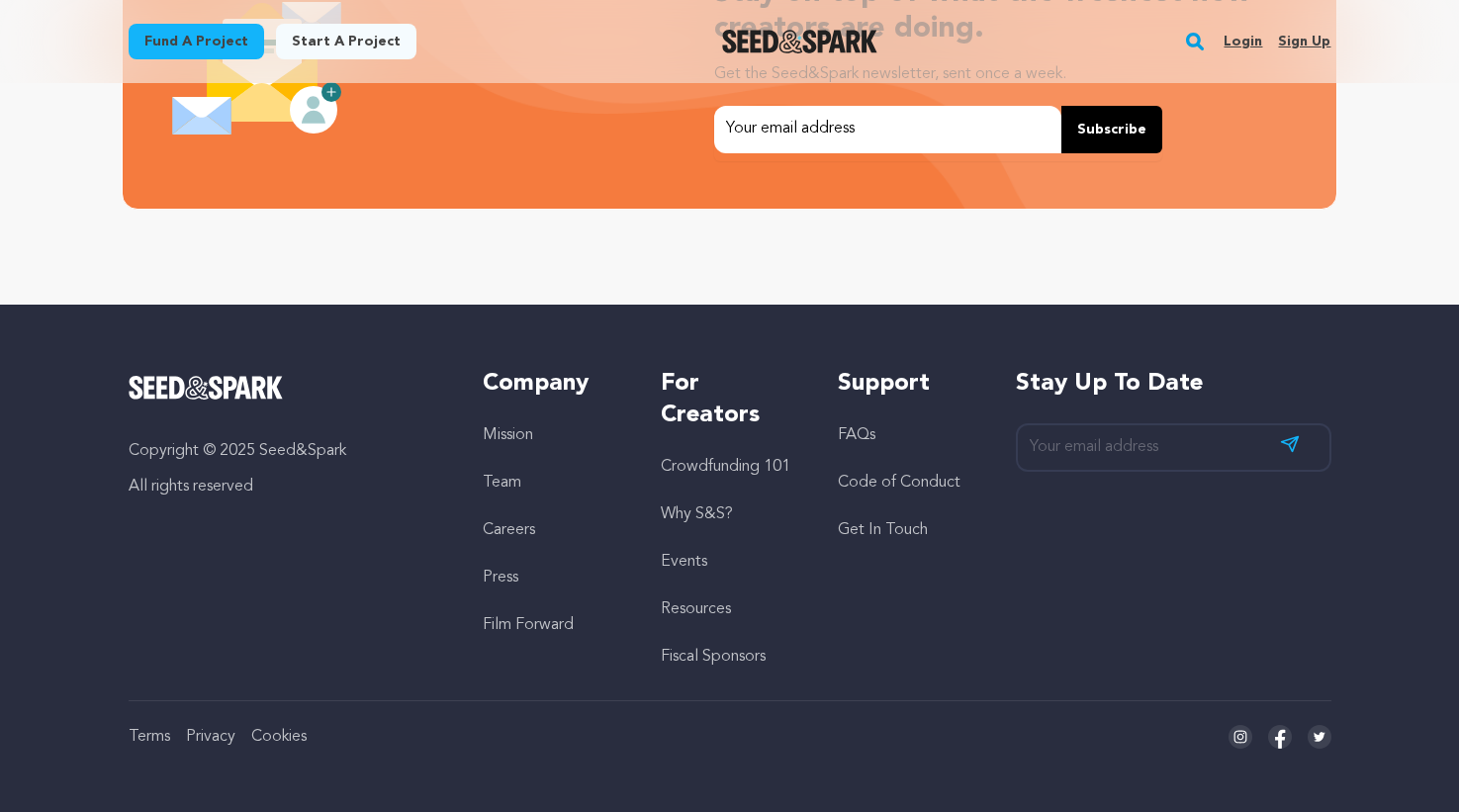 click on "Copyright © 2025 Seed&Spark
All rights reserved
Company
Mission
Team
Careers
Press
Film Forward
For Creators
Crowdfunding
101
Why S&S?
Events
Resources
Support" at bounding box center (730, 558) 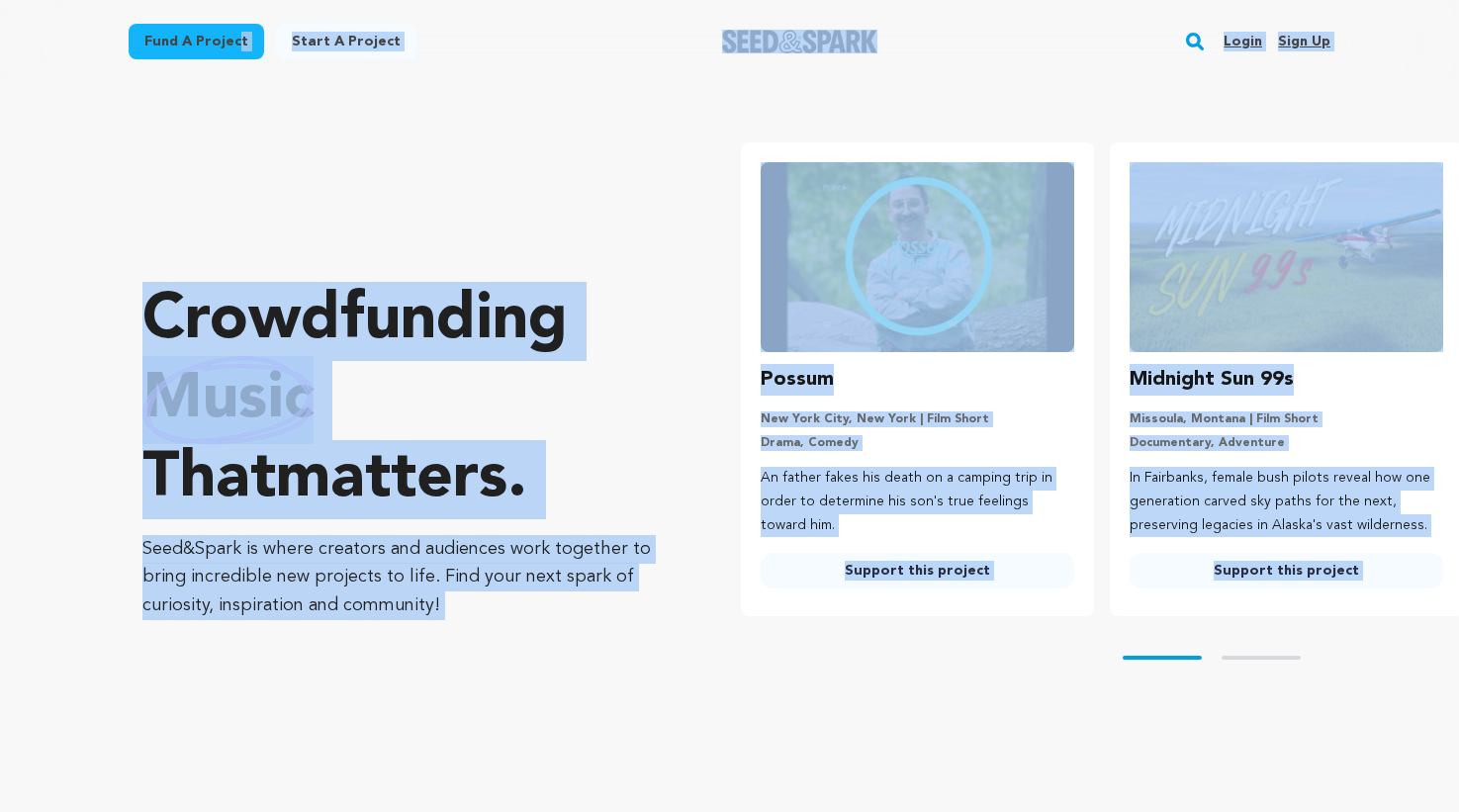 drag, startPoint x: 1357, startPoint y: 766, endPoint x: 62, endPoint y: 4, distance: 1502.5542 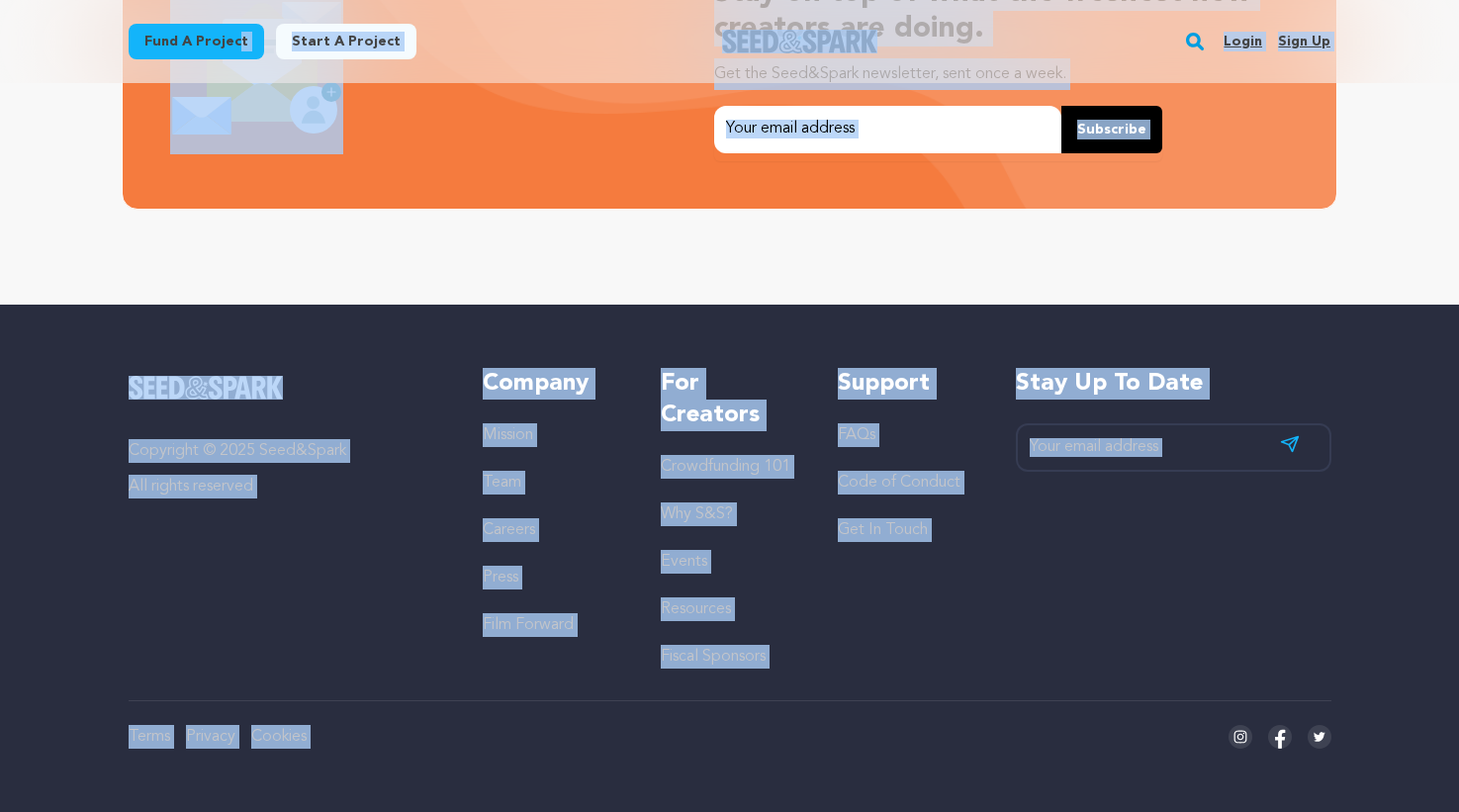 drag, startPoint x: 50, startPoint y: 24, endPoint x: 1363, endPoint y: 776, distance: 1513.1005 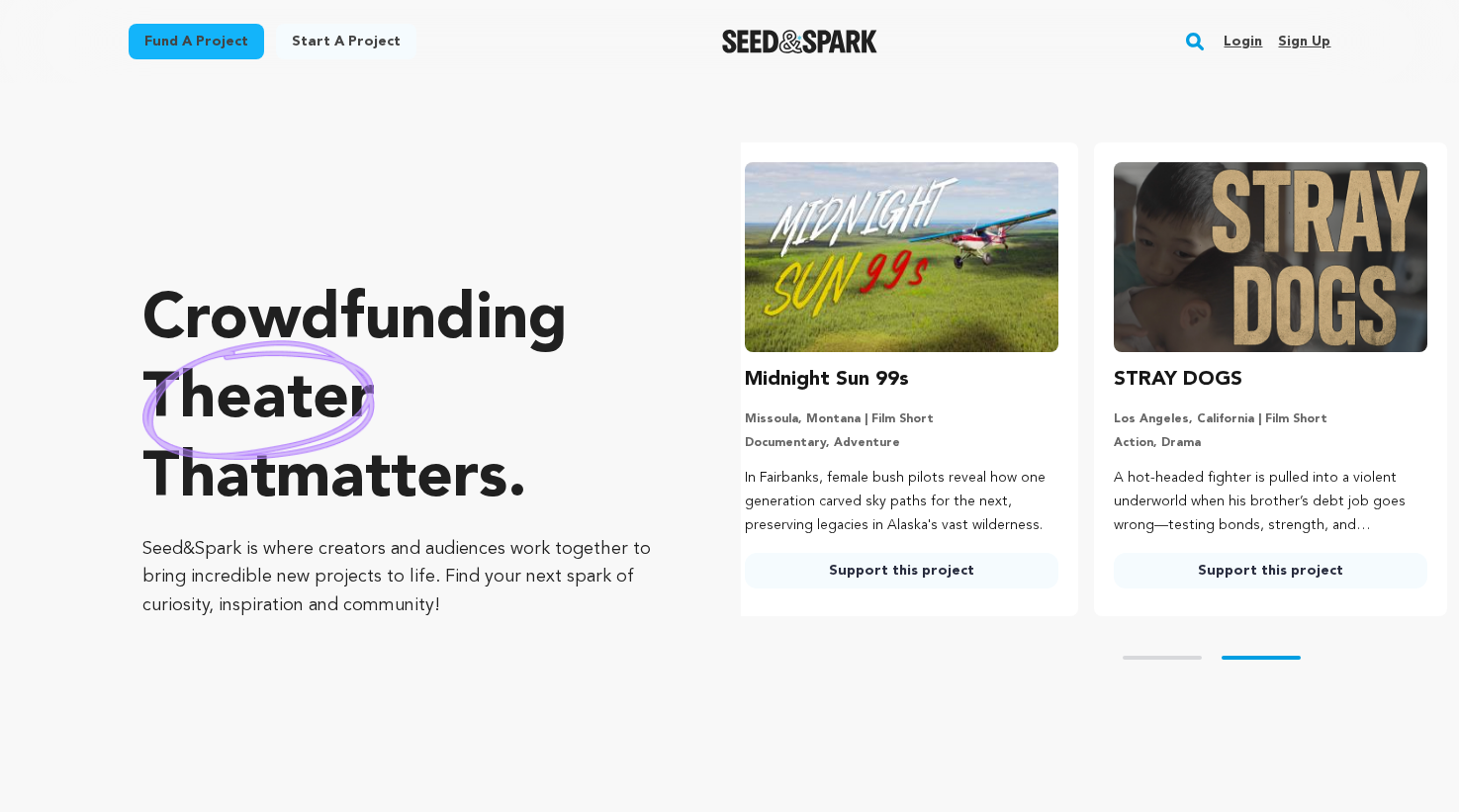 drag, startPoint x: 1363, startPoint y: 776, endPoint x: 65, endPoint y: 51, distance: 1486.7512 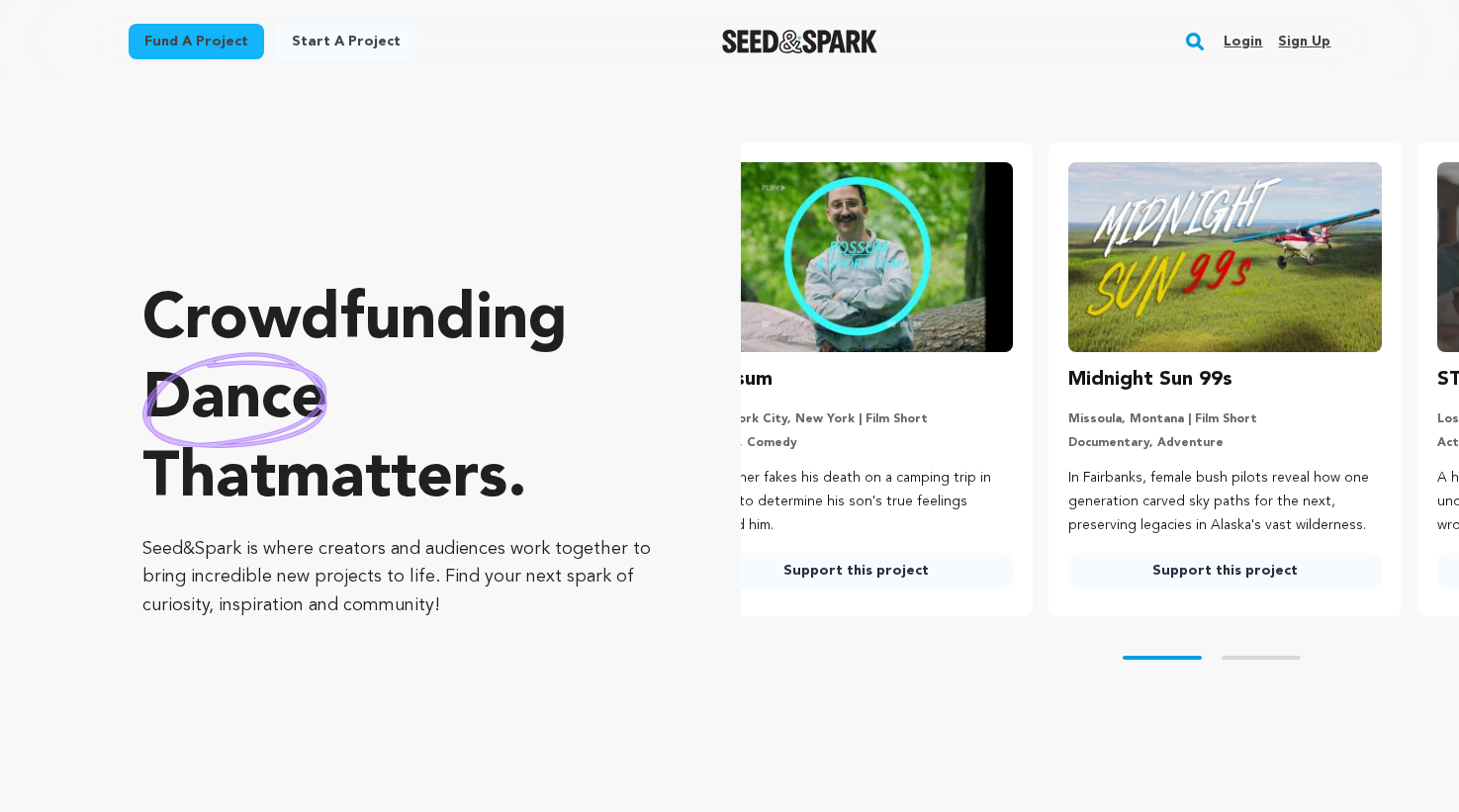 click on "Fund a project
Start a project
Search
Login
Sign up
Start a project
Open main menu" at bounding box center (729, 42) 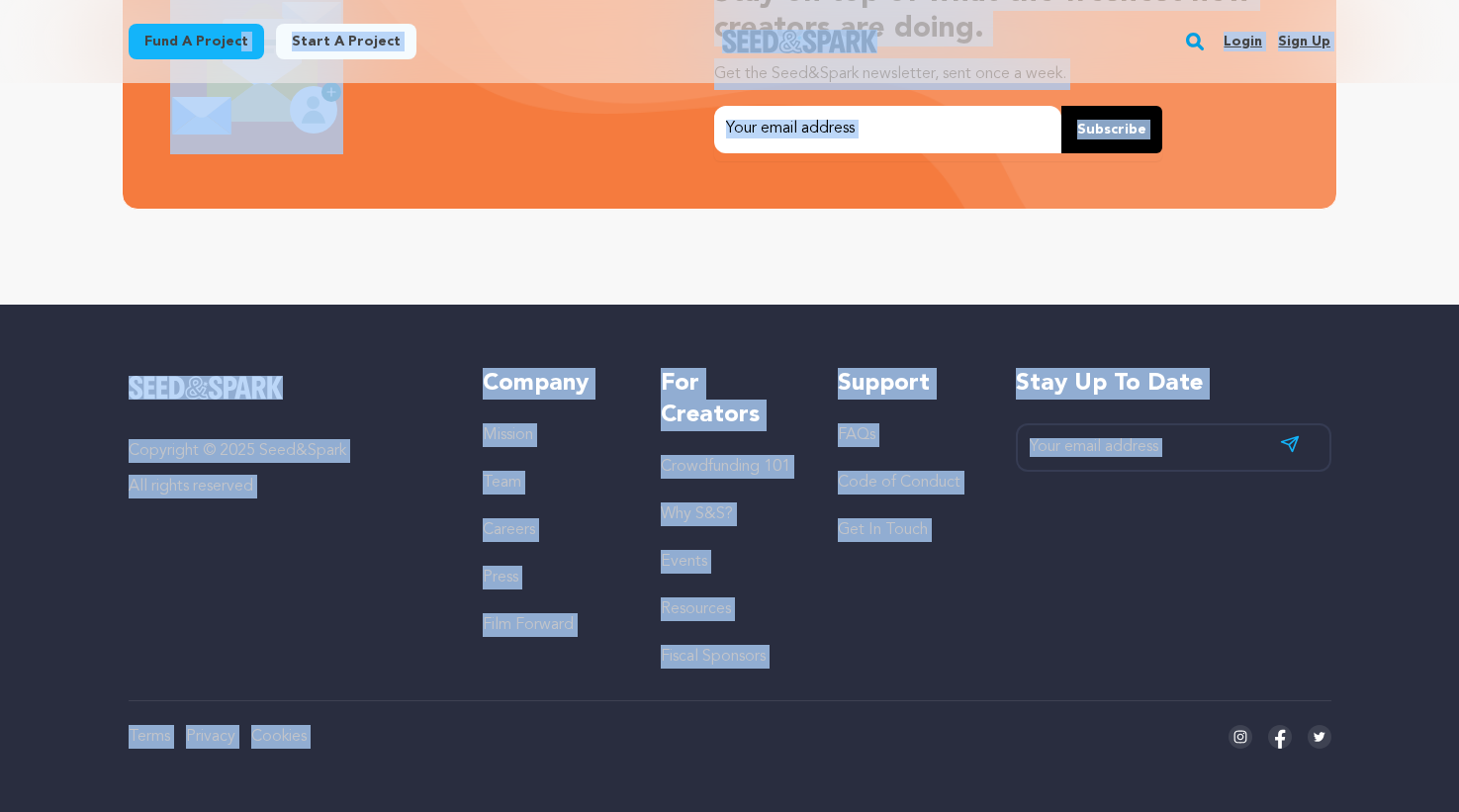 drag, startPoint x: 58, startPoint y: 18, endPoint x: 1330, endPoint y: 778, distance: 1481.7503 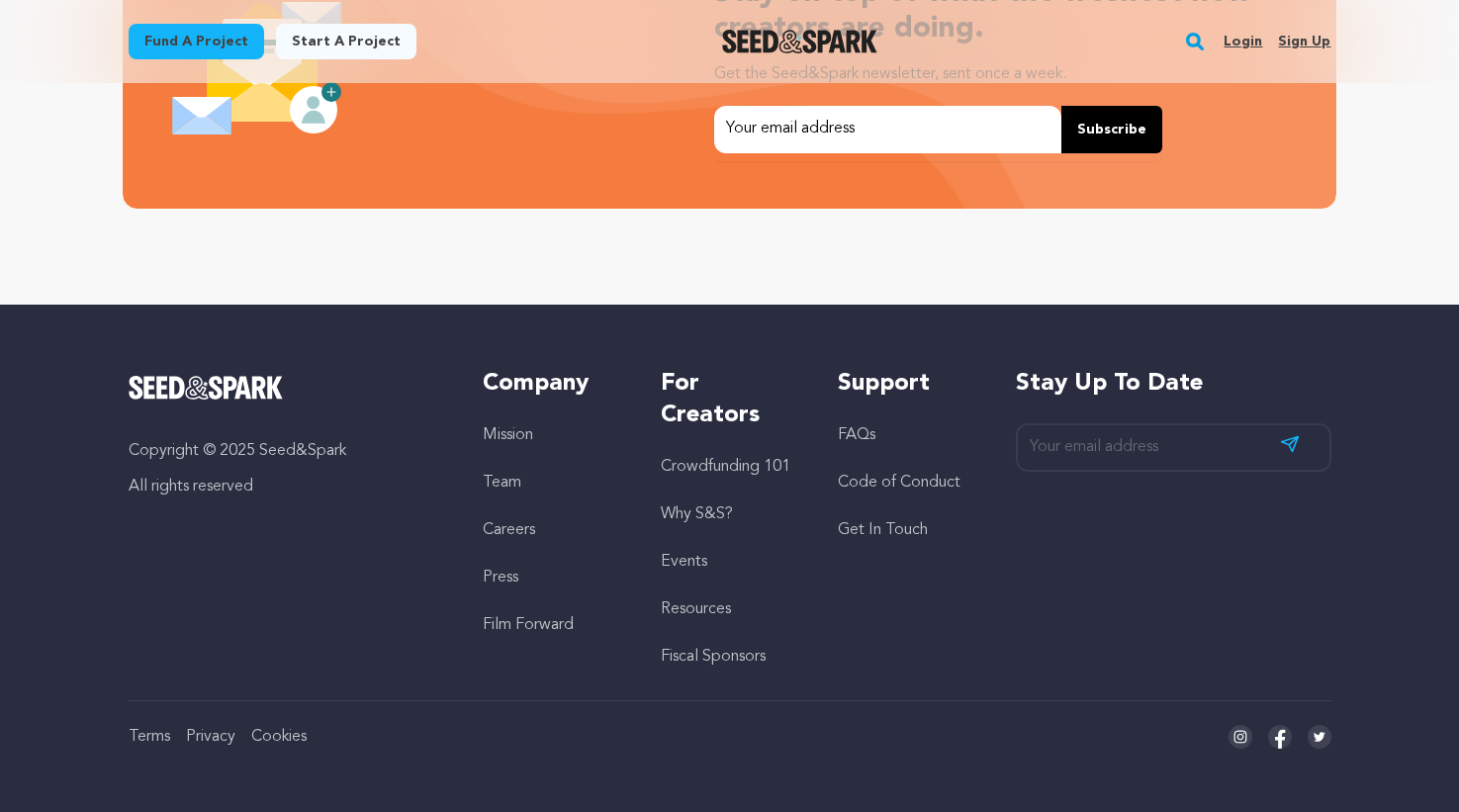 drag, startPoint x: 1330, startPoint y: 778, endPoint x: 429, endPoint y: 563, distance: 926.29693 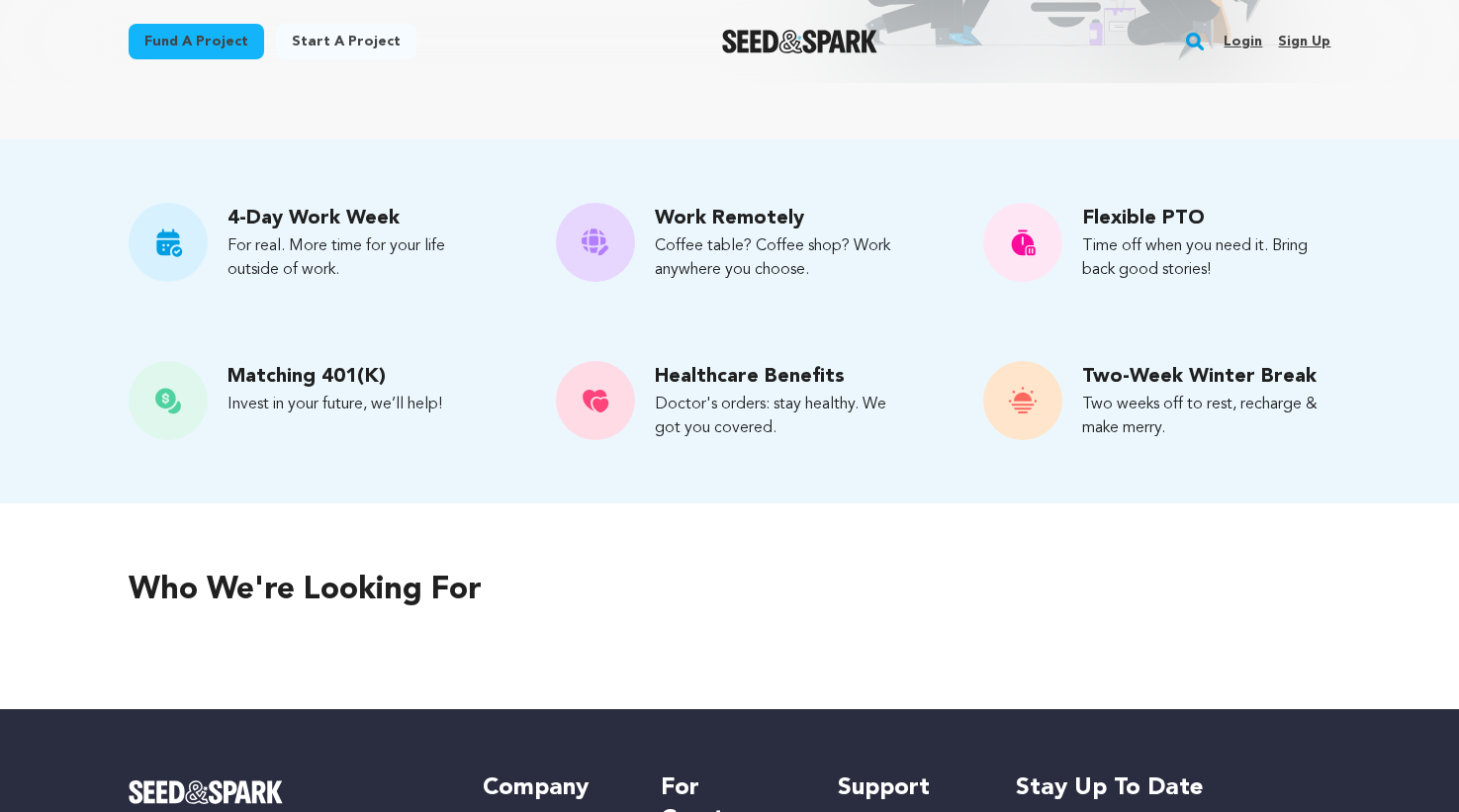 scroll, scrollTop: 439, scrollLeft: 0, axis: vertical 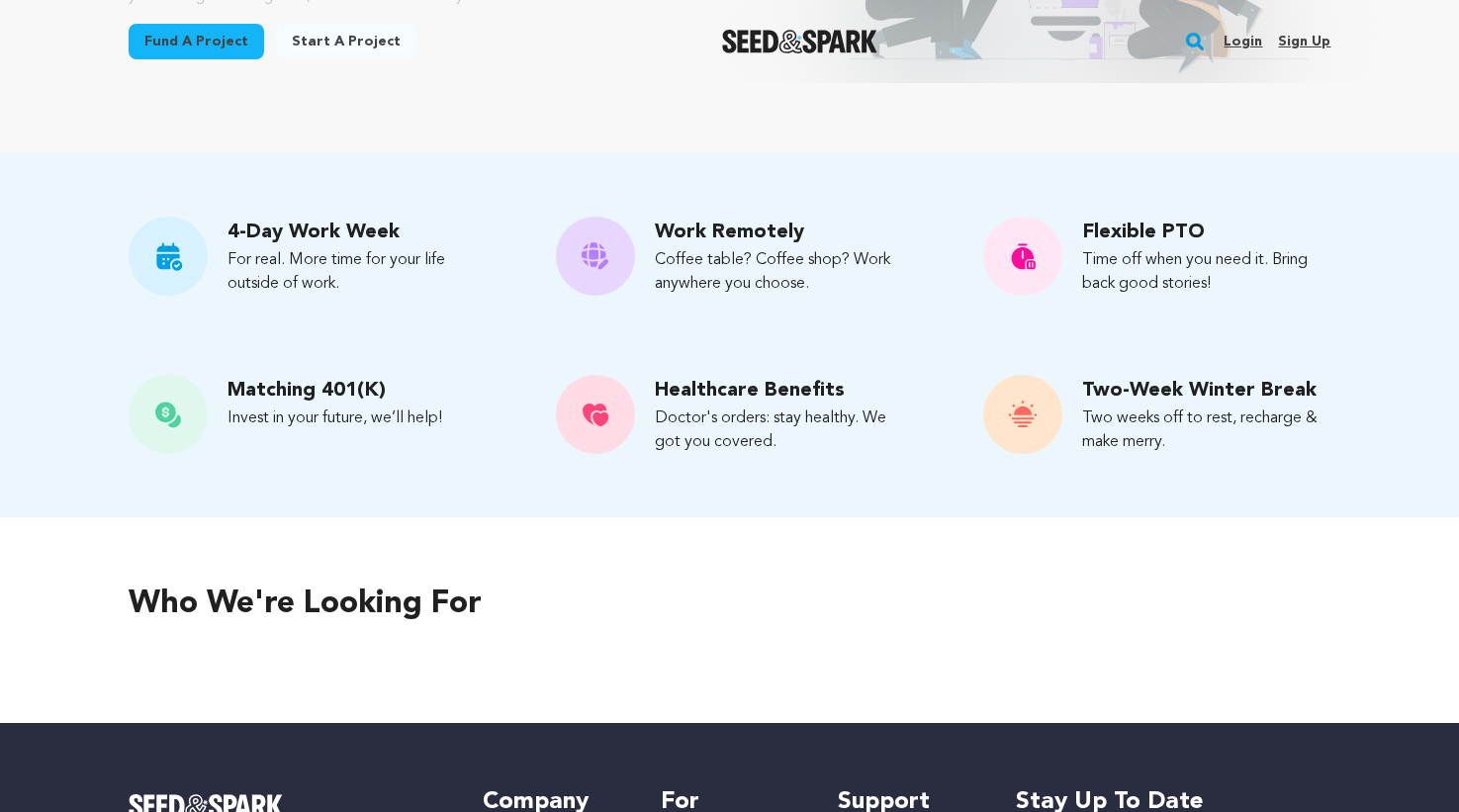 drag, startPoint x: 183, startPoint y: 175, endPoint x: 1114, endPoint y: 495, distance: 984.45975 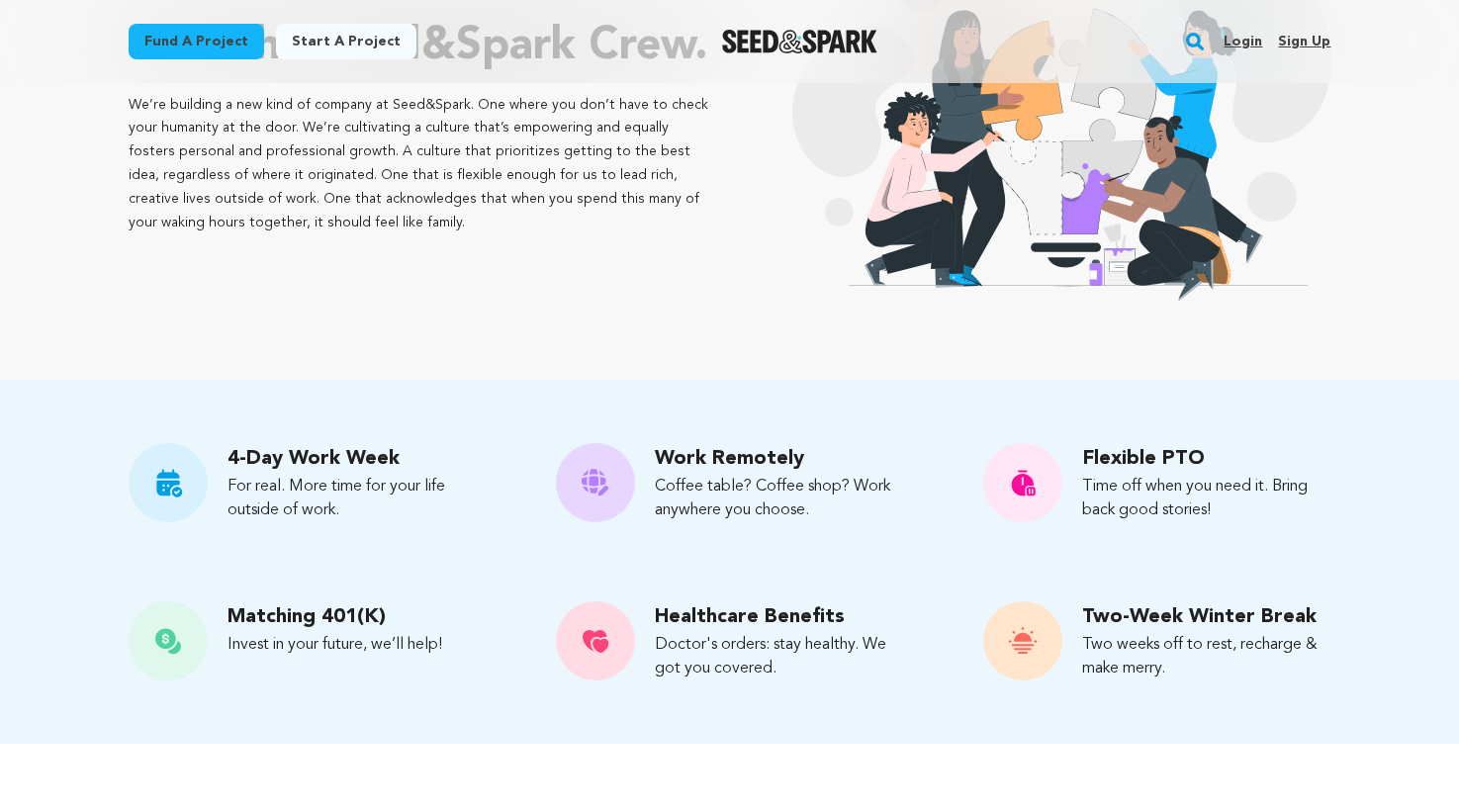 scroll, scrollTop: 0, scrollLeft: 0, axis: both 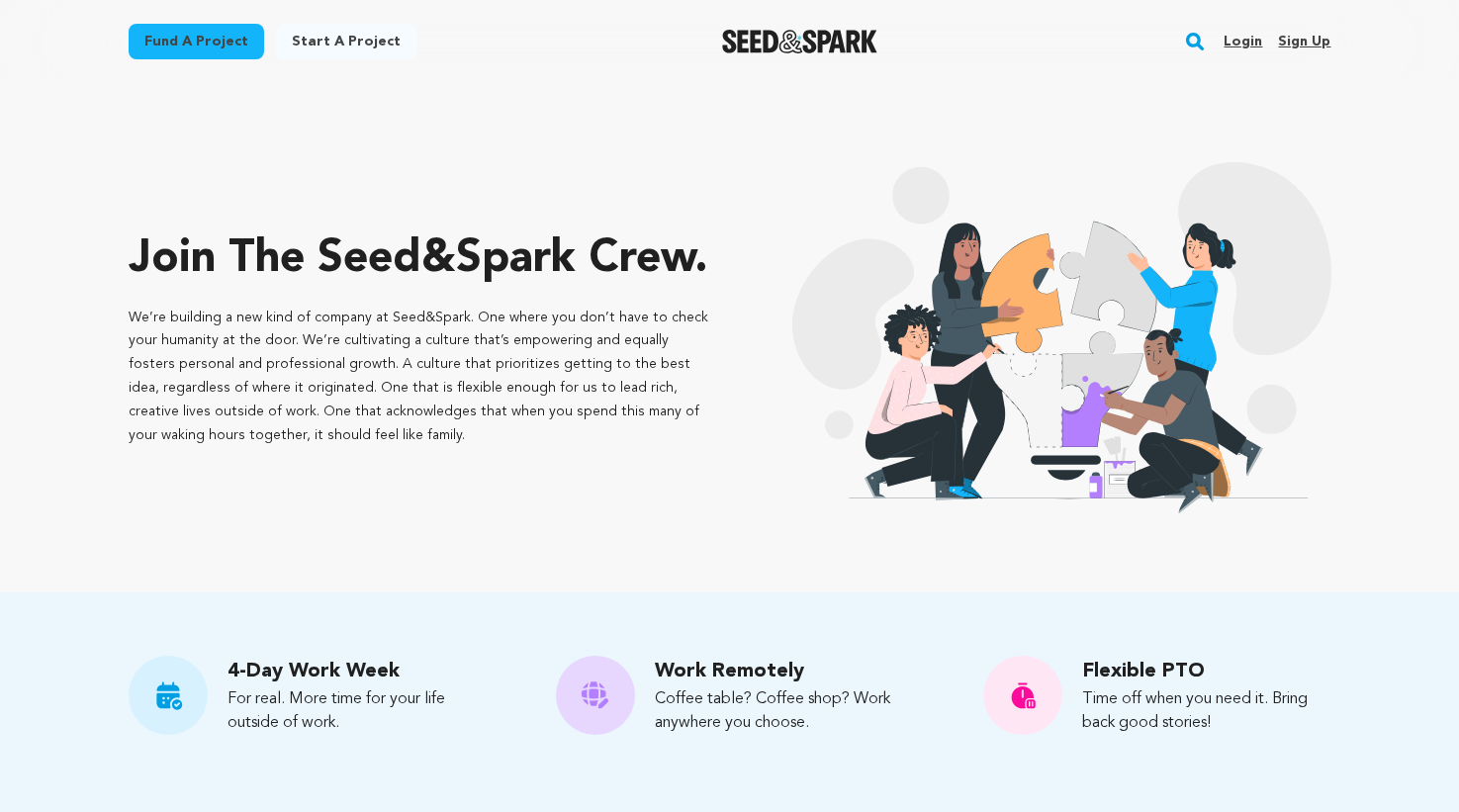 click on "We’re building a new kind of company at Seed&Spark. One where you don’t have to check your
humanity at the door. We’re cultivating a culture that’s empowering and equally fosters personal
and professional growth. A culture that prioritizes getting to the best idea, regardless of
where it originated. One that is flexible enough for us to lead rich, creative lives outside of
work. One that acknowledges that when you spend this many of your waking hours together, it
should feel like family." at bounding box center (419, 377) 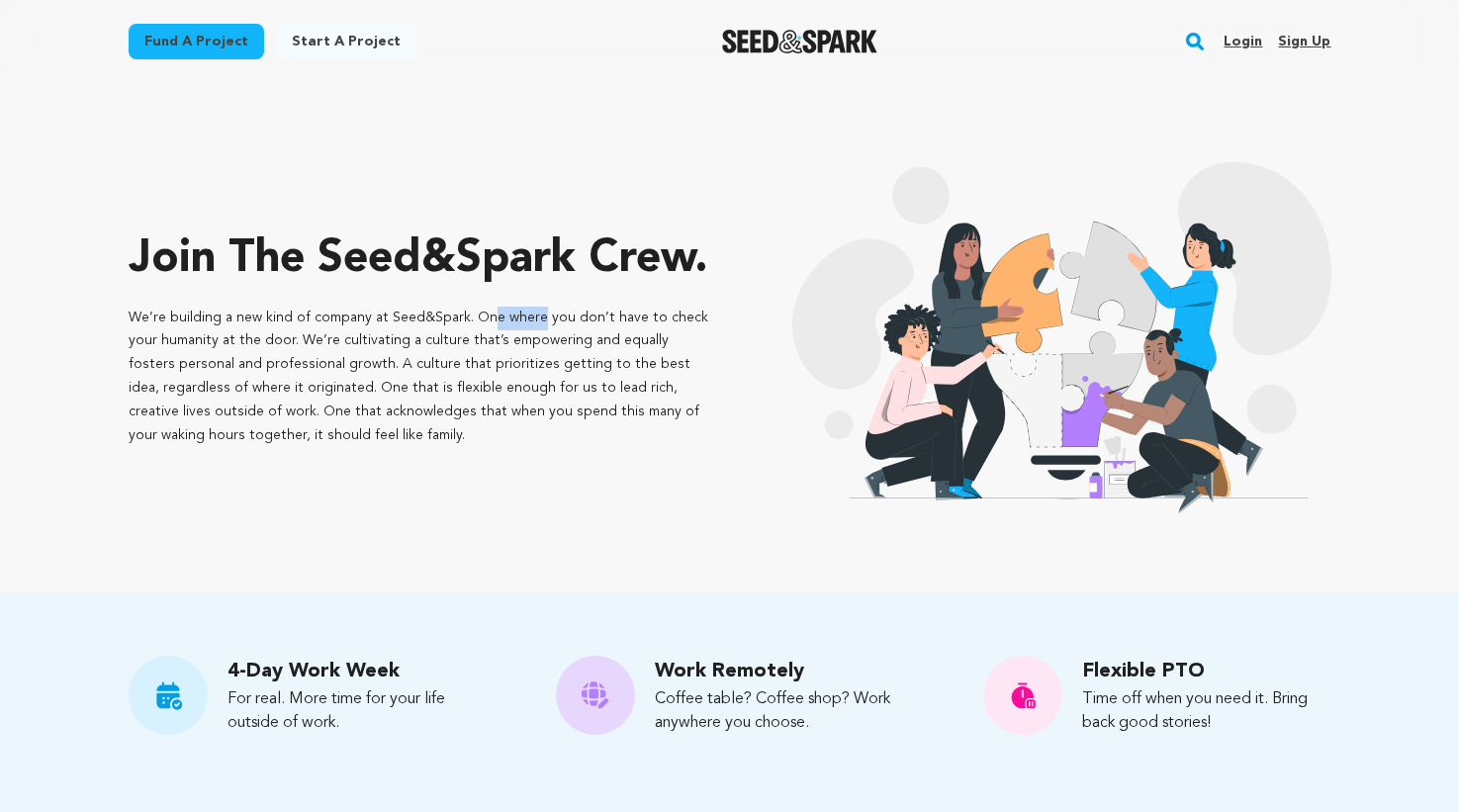 click on "We’re building a new kind of company at Seed&Spark. One where you don’t have to check your
humanity at the door. We’re cultivating a culture that’s empowering and equally fosters personal
and professional growth. A culture that prioritizes getting to the best idea, regardless of
where it originated. One that is flexible enough for us to lead rich, creative lives outside of
work. One that acknowledges that when you spend this many of your waking hours together, it
should feel like family." at bounding box center [419, 377] 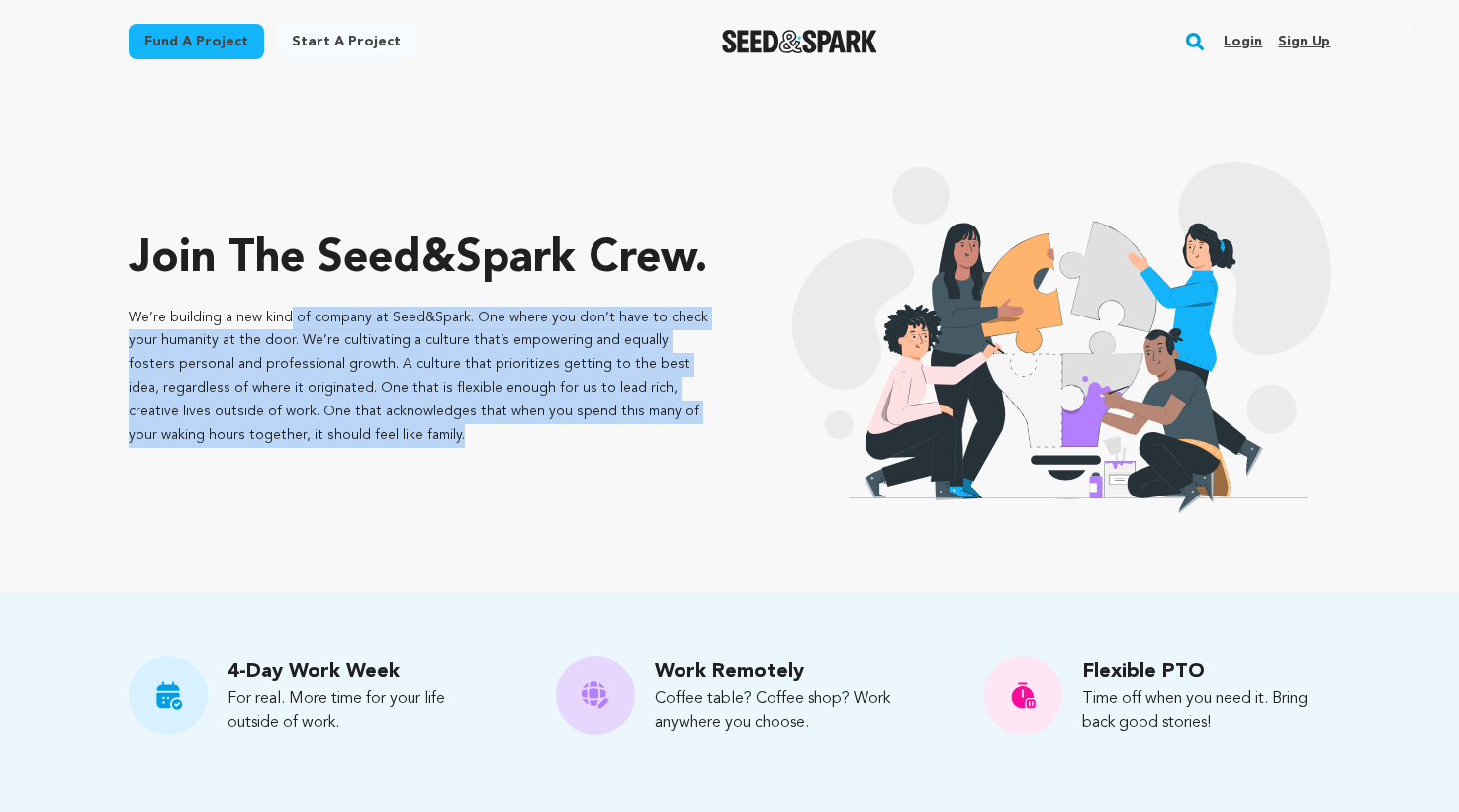 click on "We’re building a new kind of company at Seed&Spark. One where you don’t have to check your
humanity at the door. We’re cultivating a culture that’s empowering and equally fosters personal
and professional growth. A culture that prioritizes getting to the best idea, regardless of
where it originated. One that is flexible enough for us to lead rich, creative lives outside of
work. One that acknowledges that when you spend this many of your waking hours together, it
should feel like family." at bounding box center (419, 377) 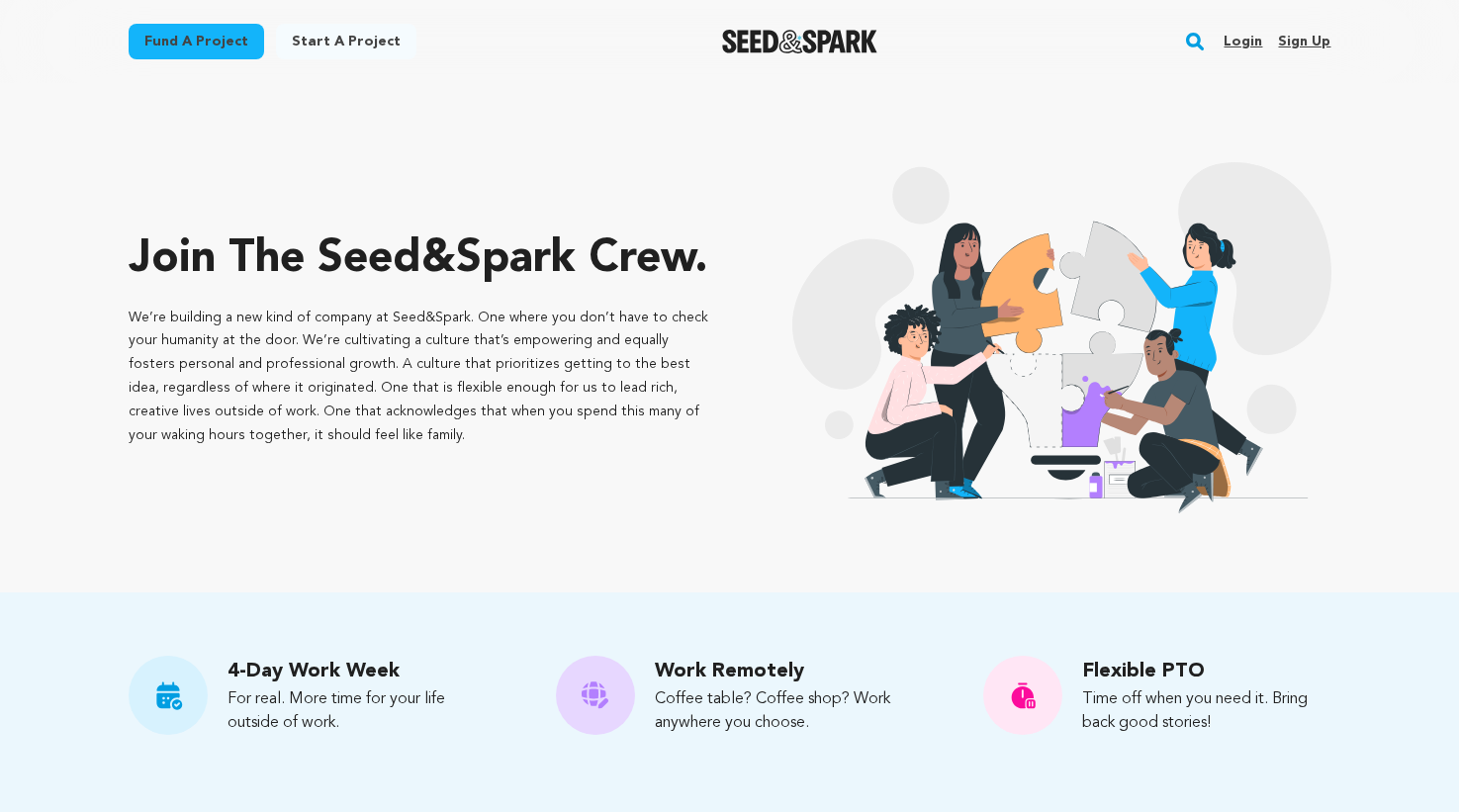 click on "Join the Seed&Spark crew.
We’re building a new kind of company at Seed&Spark. One where you don’t have to check your
humanity at the door. We’re cultivating a culture that’s empowering and equally fosters personal
and professional growth. A culture that prioritizes getting to the best idea, regardless of
where it originated. One that is flexible enough for us to lead rich, creative lives outside of
work. One that acknowledges that when you spend this many of your waking hours together, it
should feel like family." at bounding box center (419, 337) 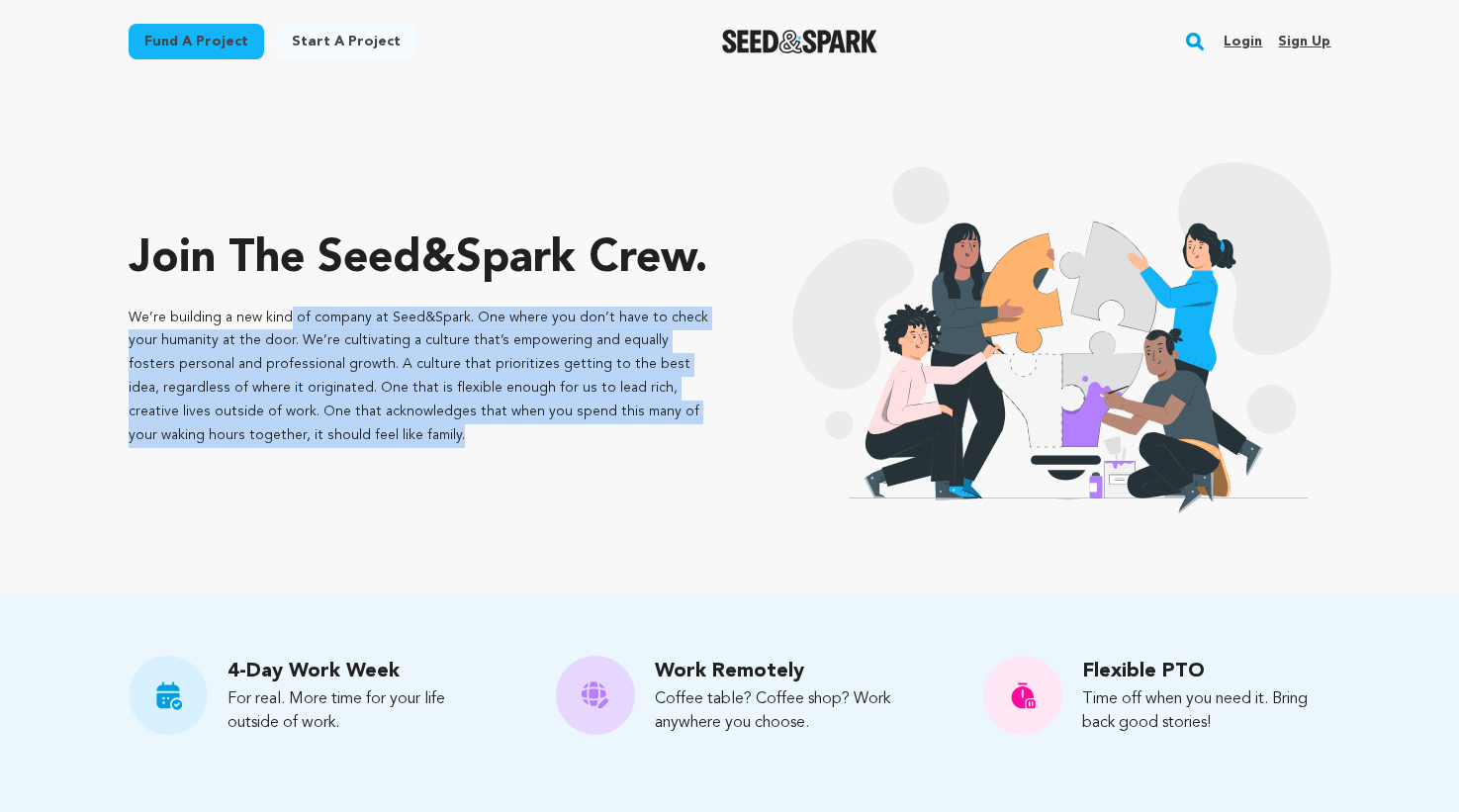 click on "Join the Seed&Spark crew.
We’re building a new kind of company at Seed&Spark. One where you don’t have to check your
humanity at the door. We’re cultivating a culture that’s empowering and equally fosters personal
and professional growth. A culture that prioritizes getting to the best idea, regardless of
where it originated. One that is flexible enough for us to lead rich, creative lives outside of
work. One that acknowledges that when you spend this many of your waking hours together, it
should feel like family." at bounding box center (730, 337) 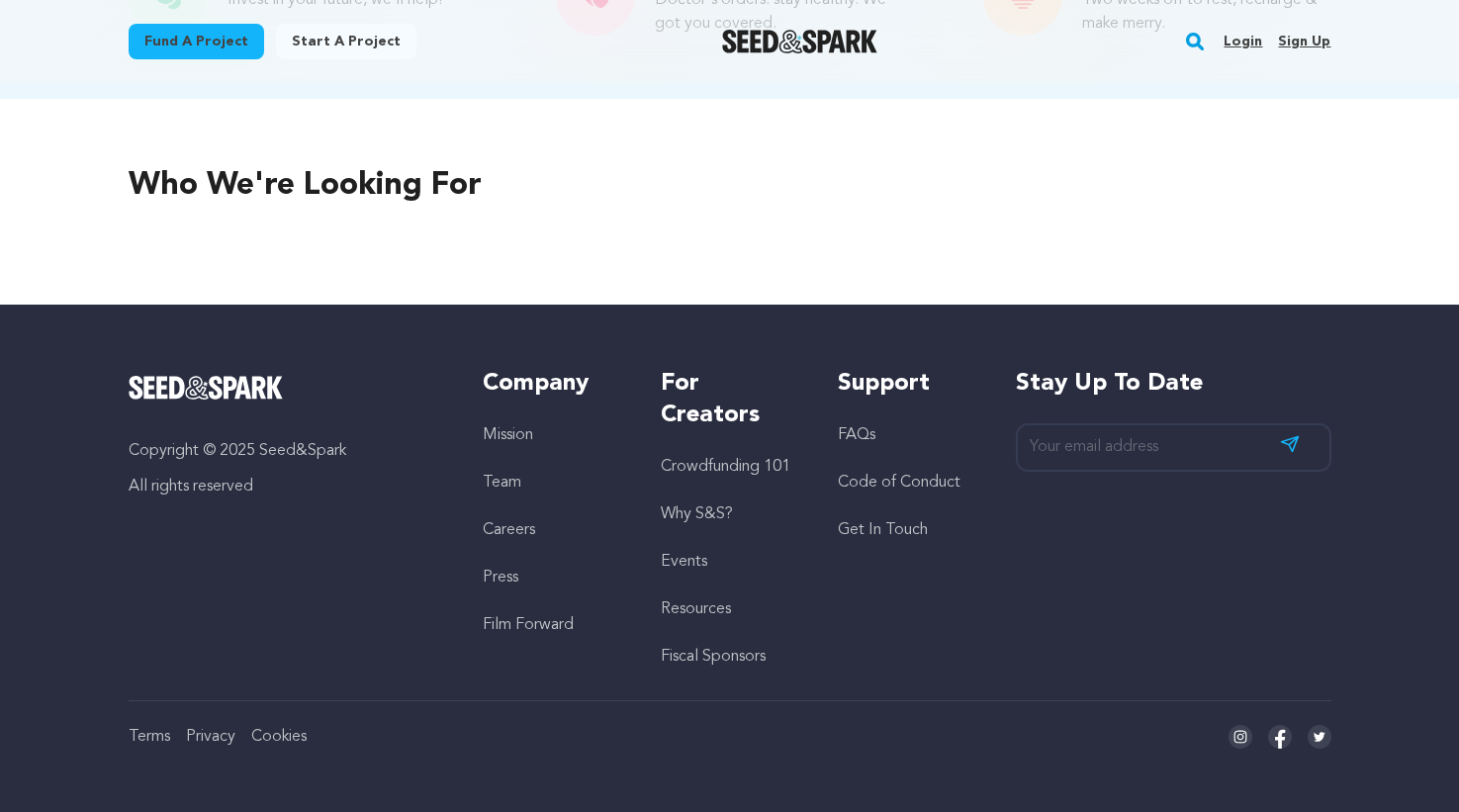 scroll, scrollTop: 0, scrollLeft: 0, axis: both 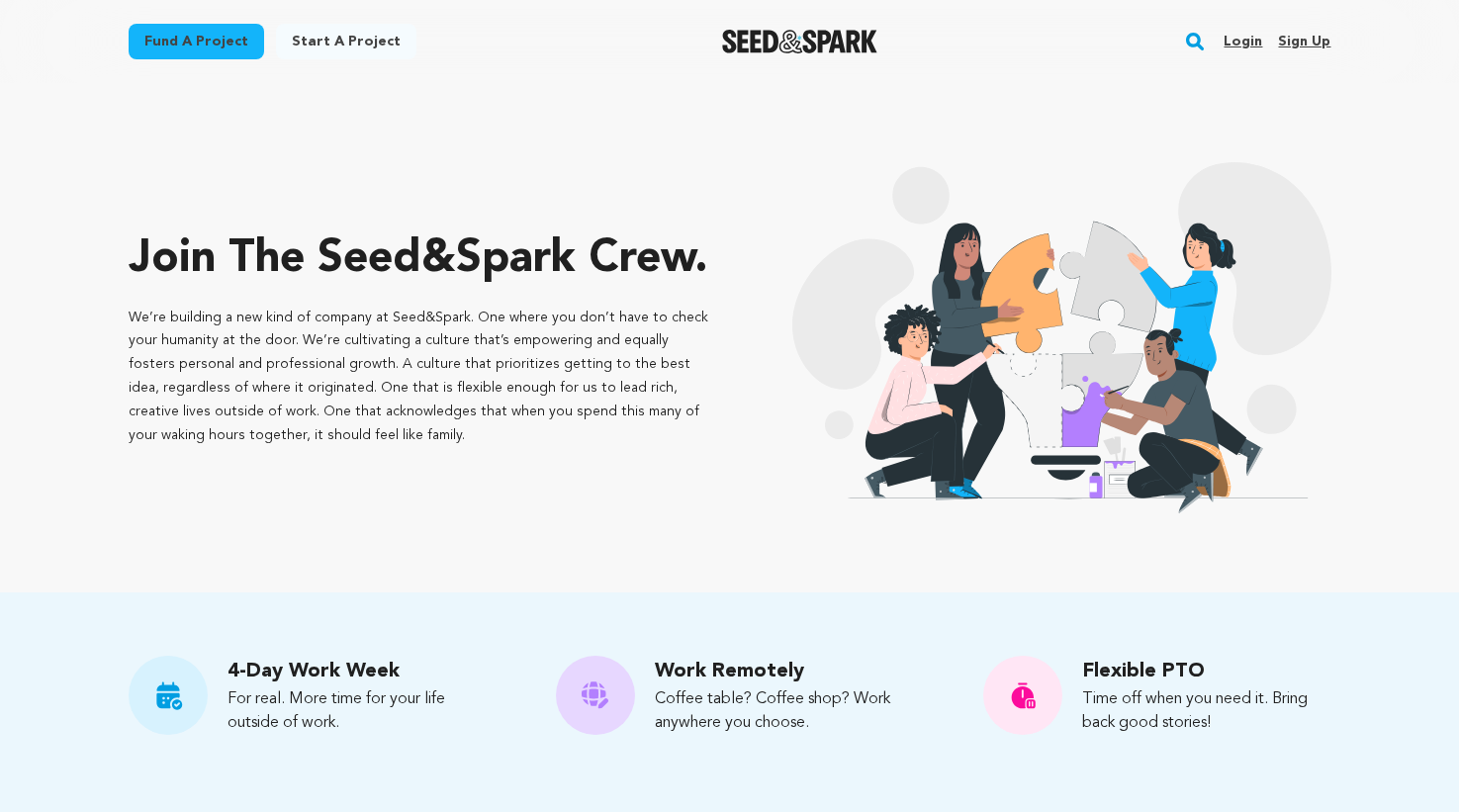 drag, startPoint x: 60, startPoint y: 301, endPoint x: 314, endPoint y: 439, distance: 289.06747 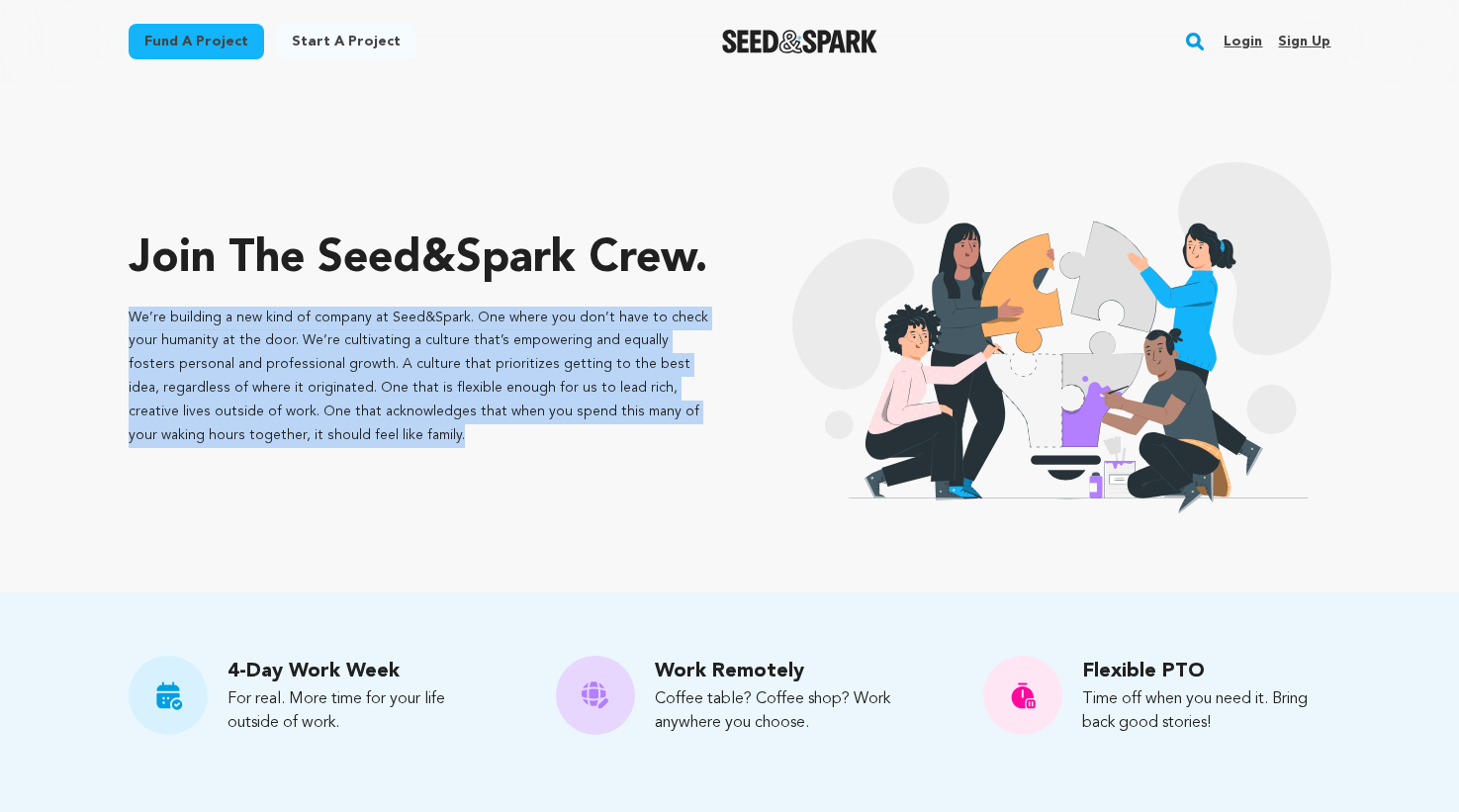 drag, startPoint x: 314, startPoint y: 439, endPoint x: 122, endPoint y: 199, distance: 307.35 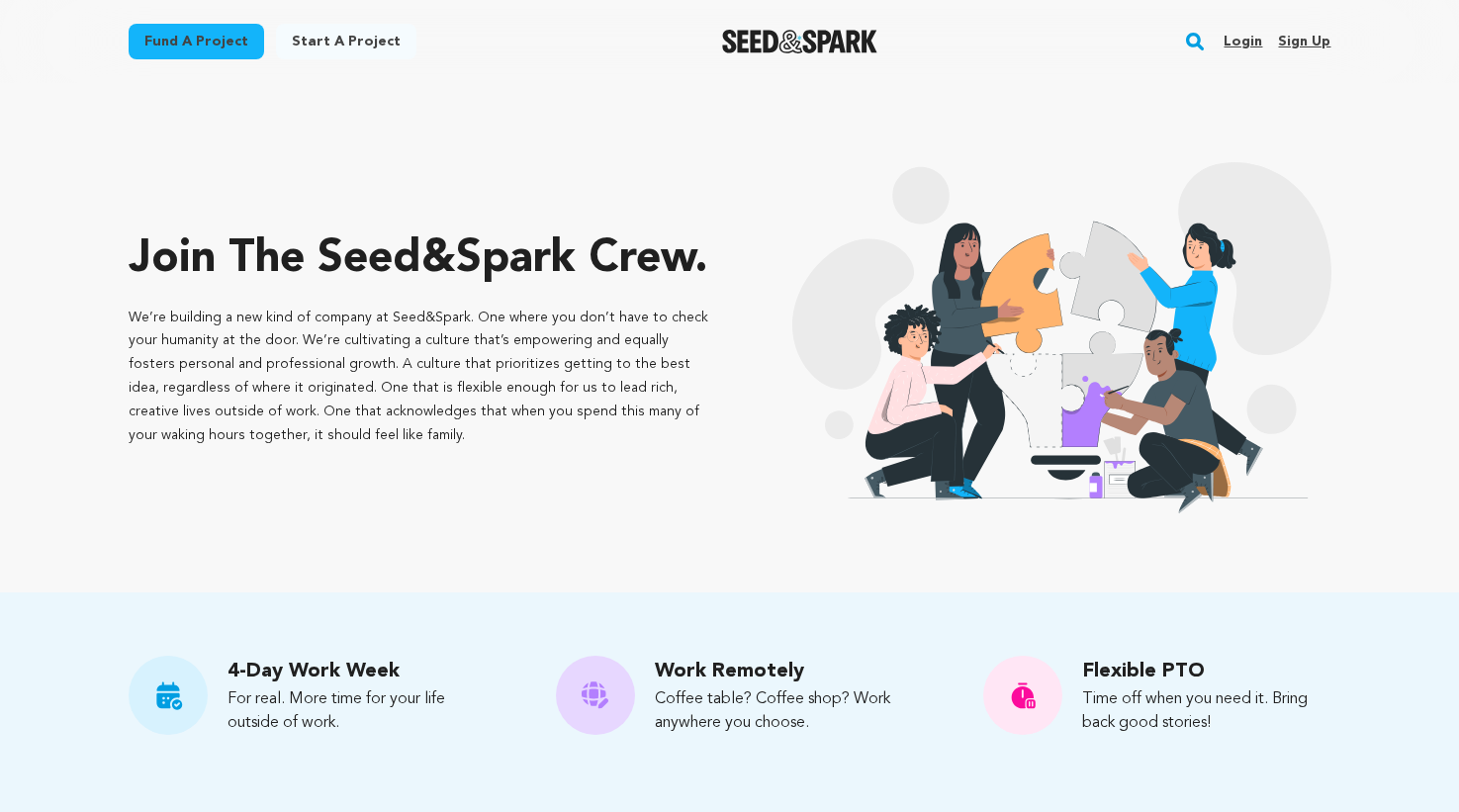 drag, startPoint x: 127, startPoint y: 233, endPoint x: 310, endPoint y: 456, distance: 288.4753 